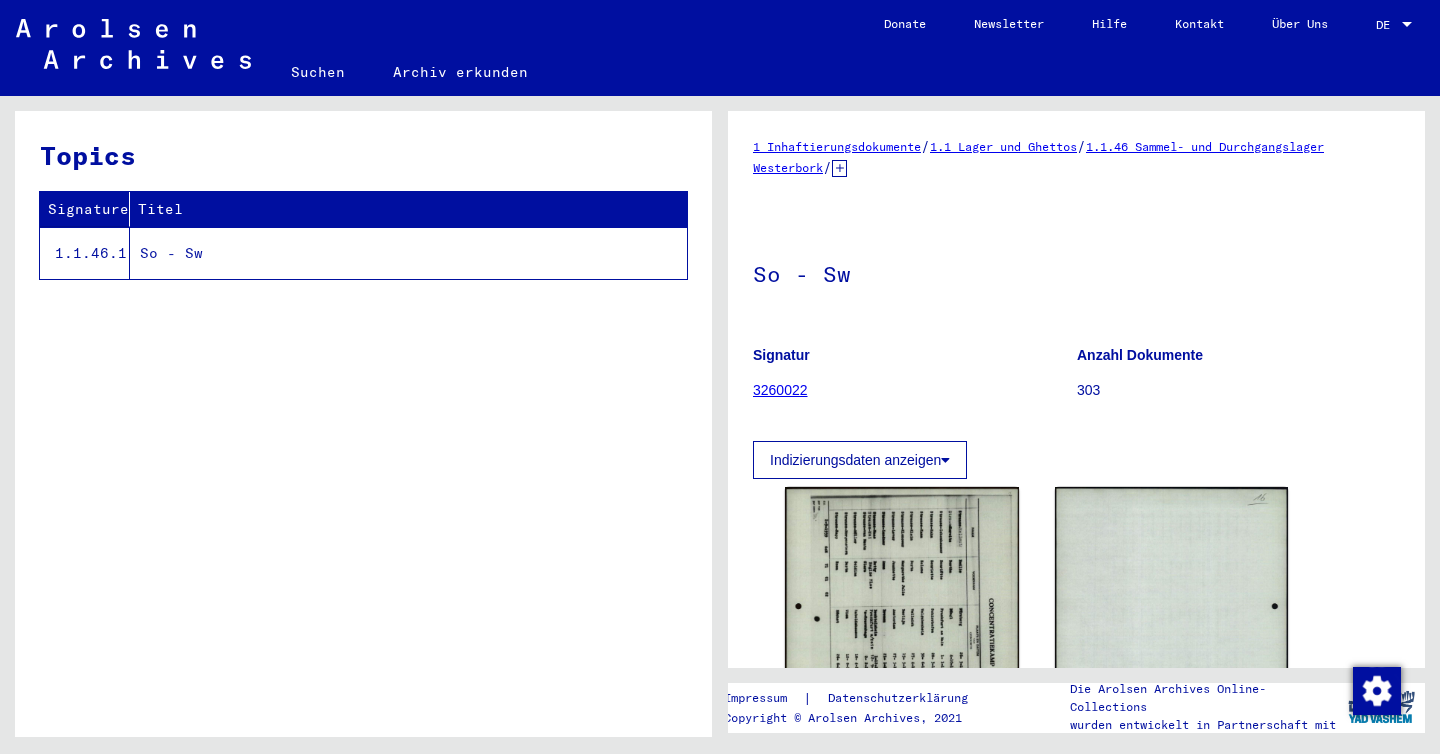 scroll, scrollTop: 0, scrollLeft: 0, axis: both 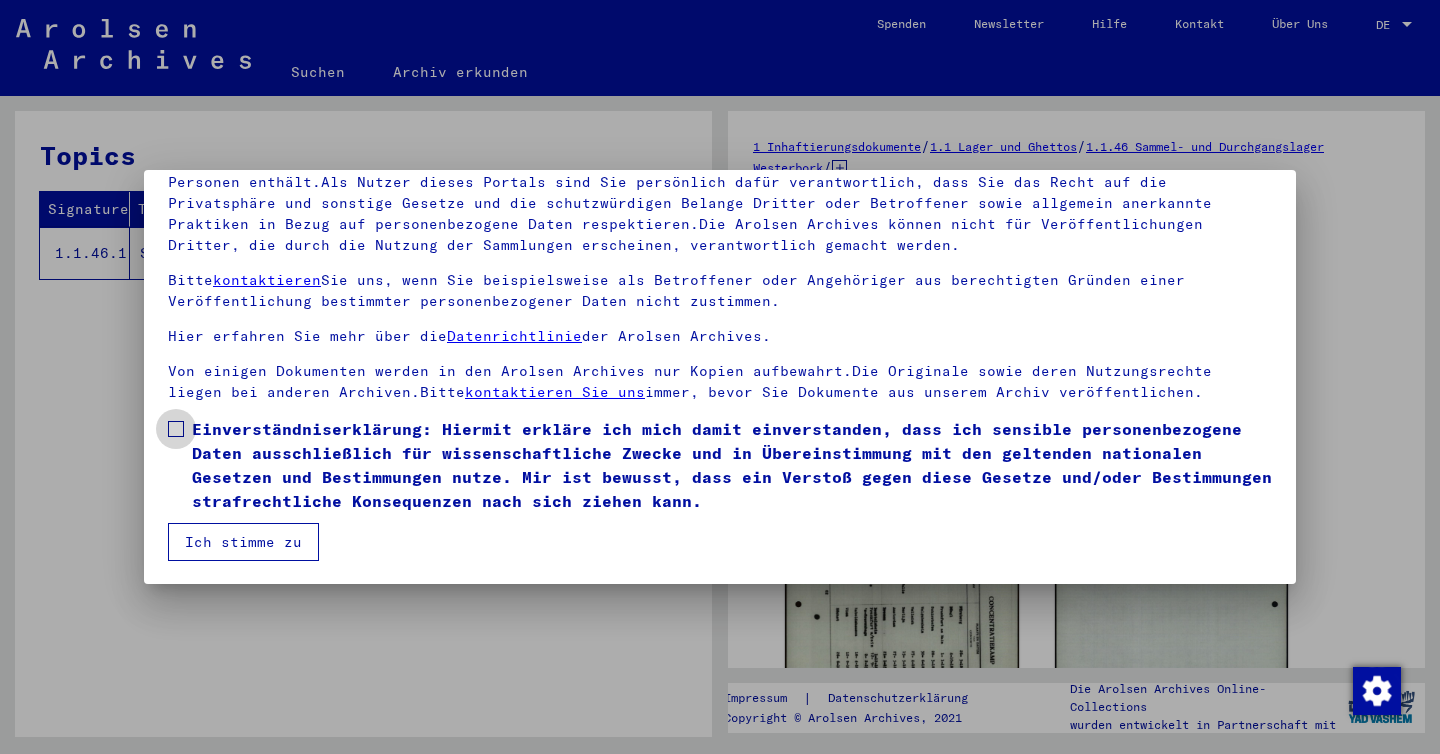 click at bounding box center (176, 429) 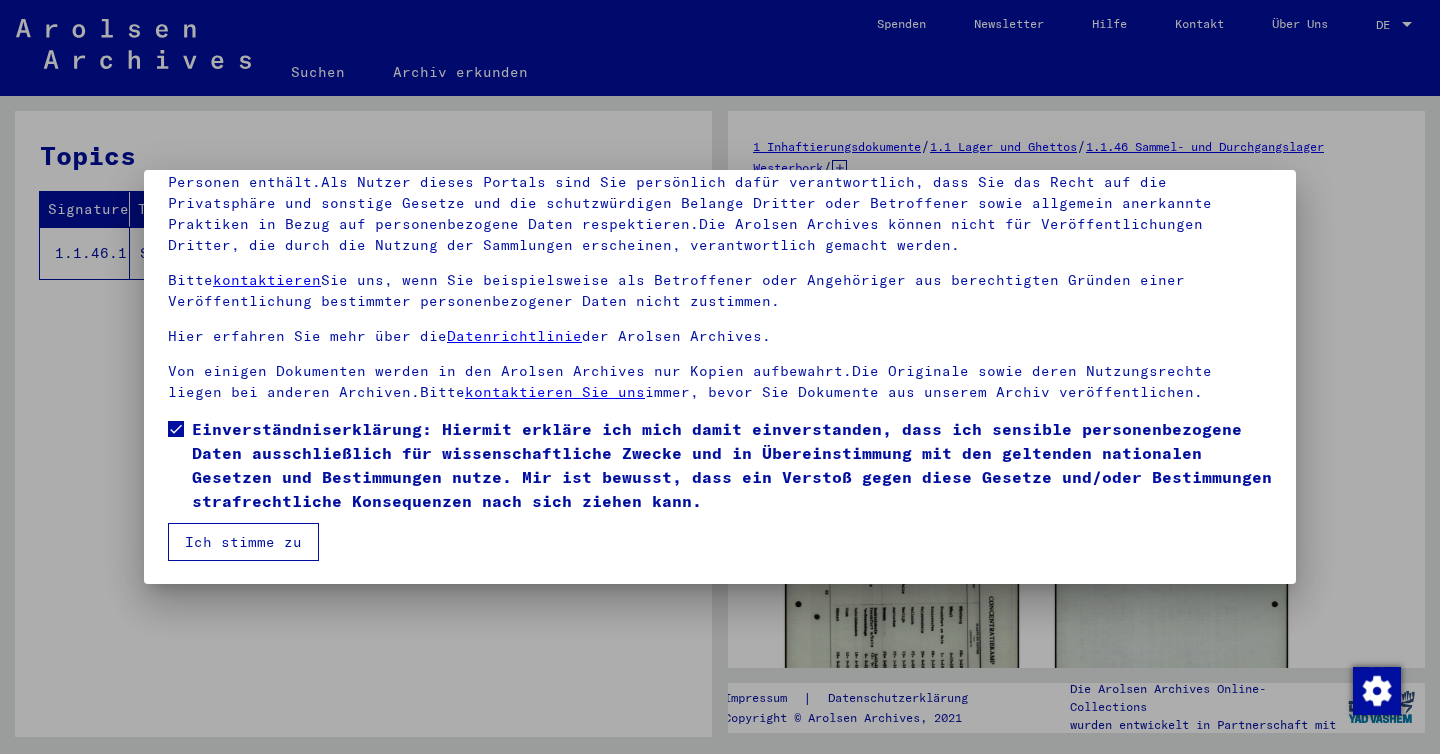 click on "Ich stimme zu" at bounding box center (243, 542) 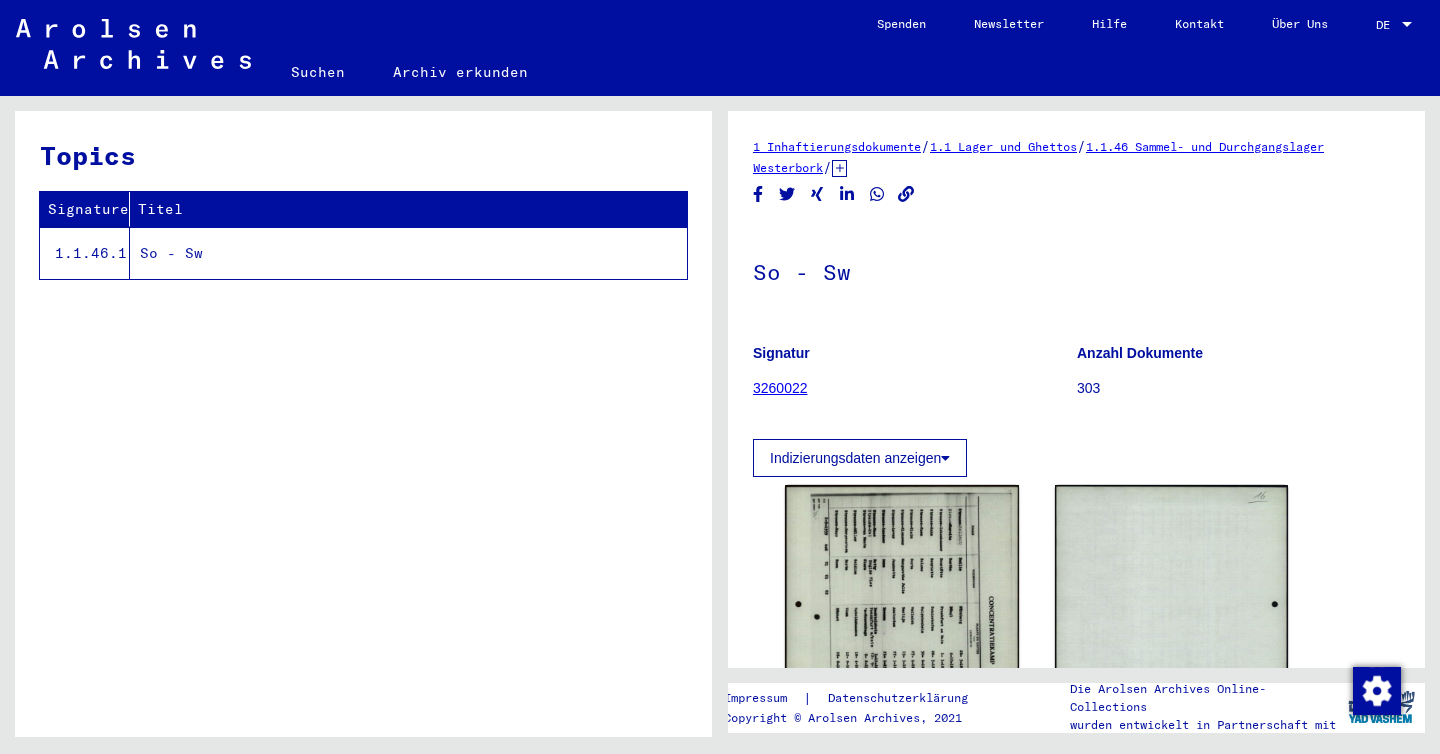 click 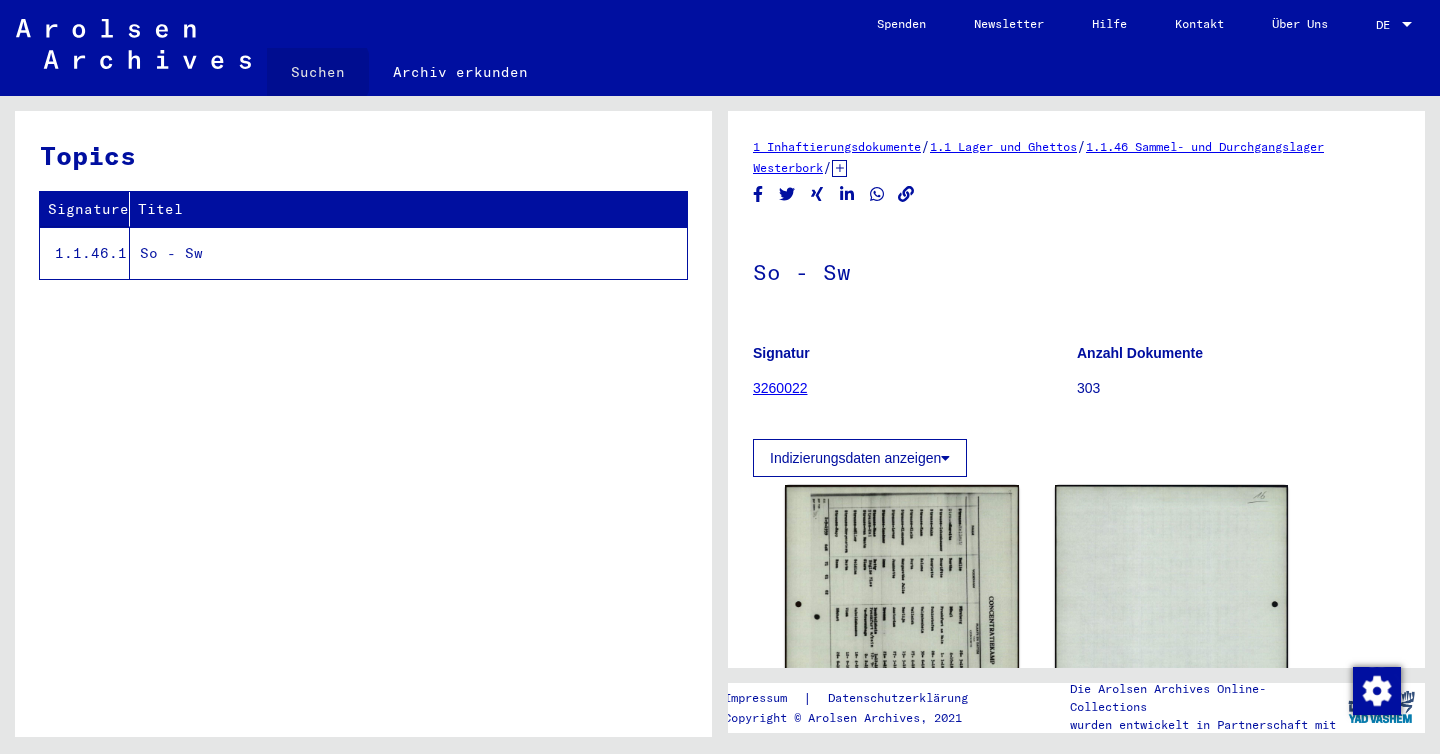 click on "Suchen" 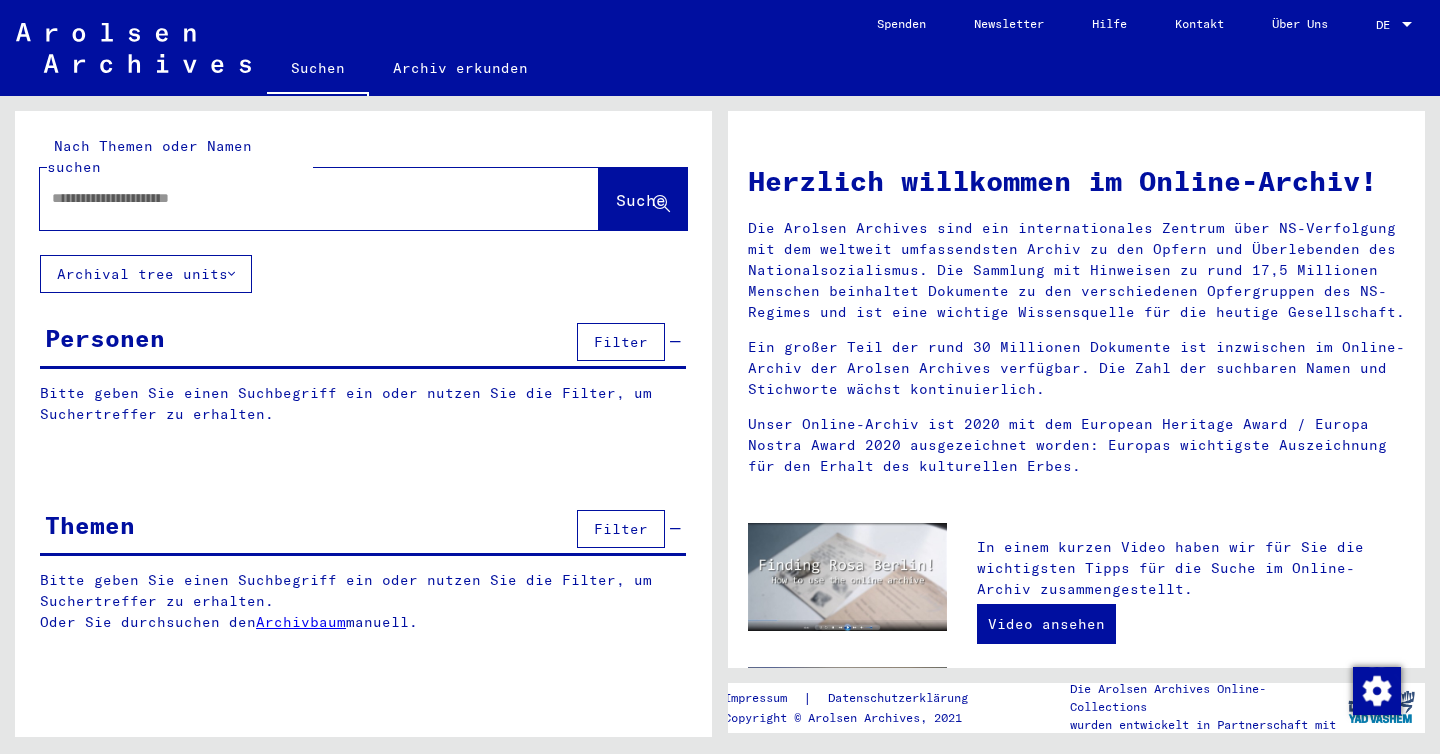 click at bounding box center [295, 198] 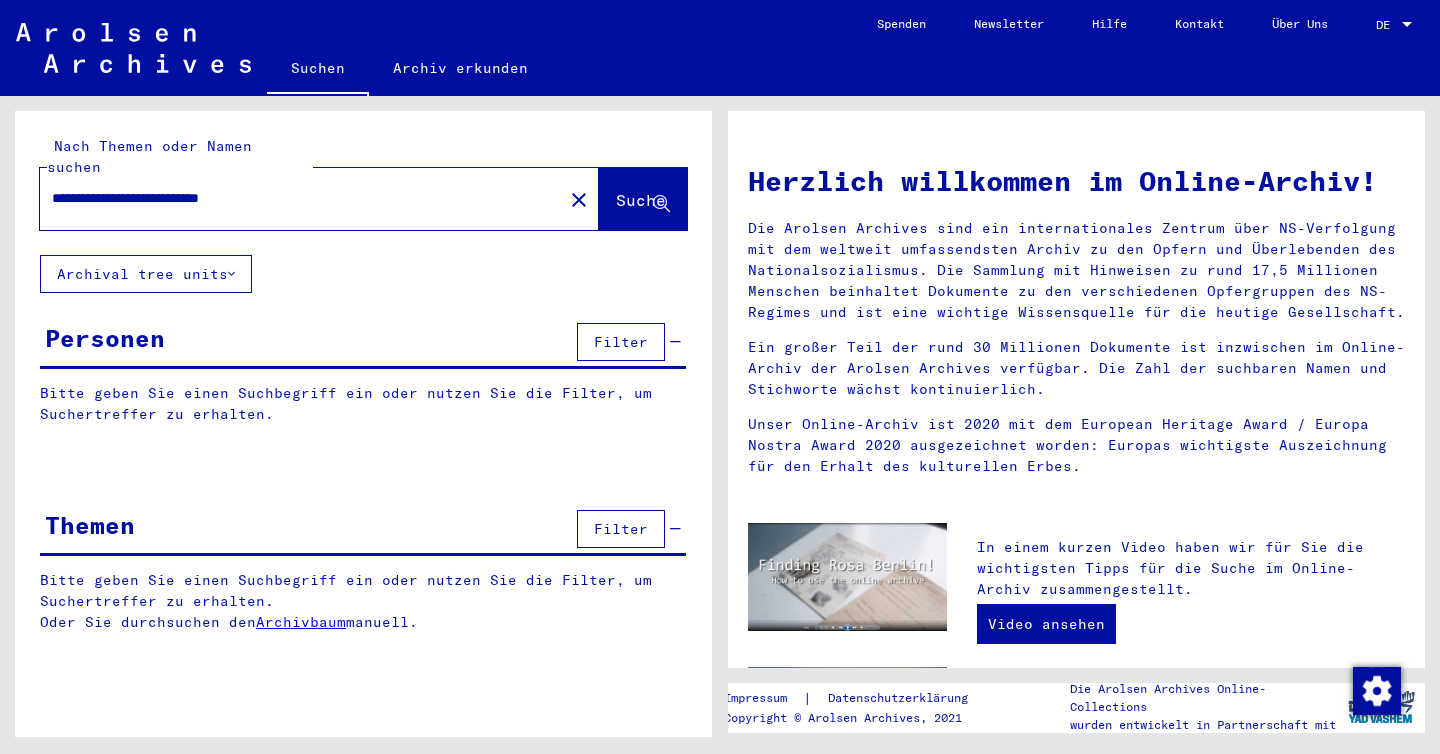 click on "**********" at bounding box center (295, 198) 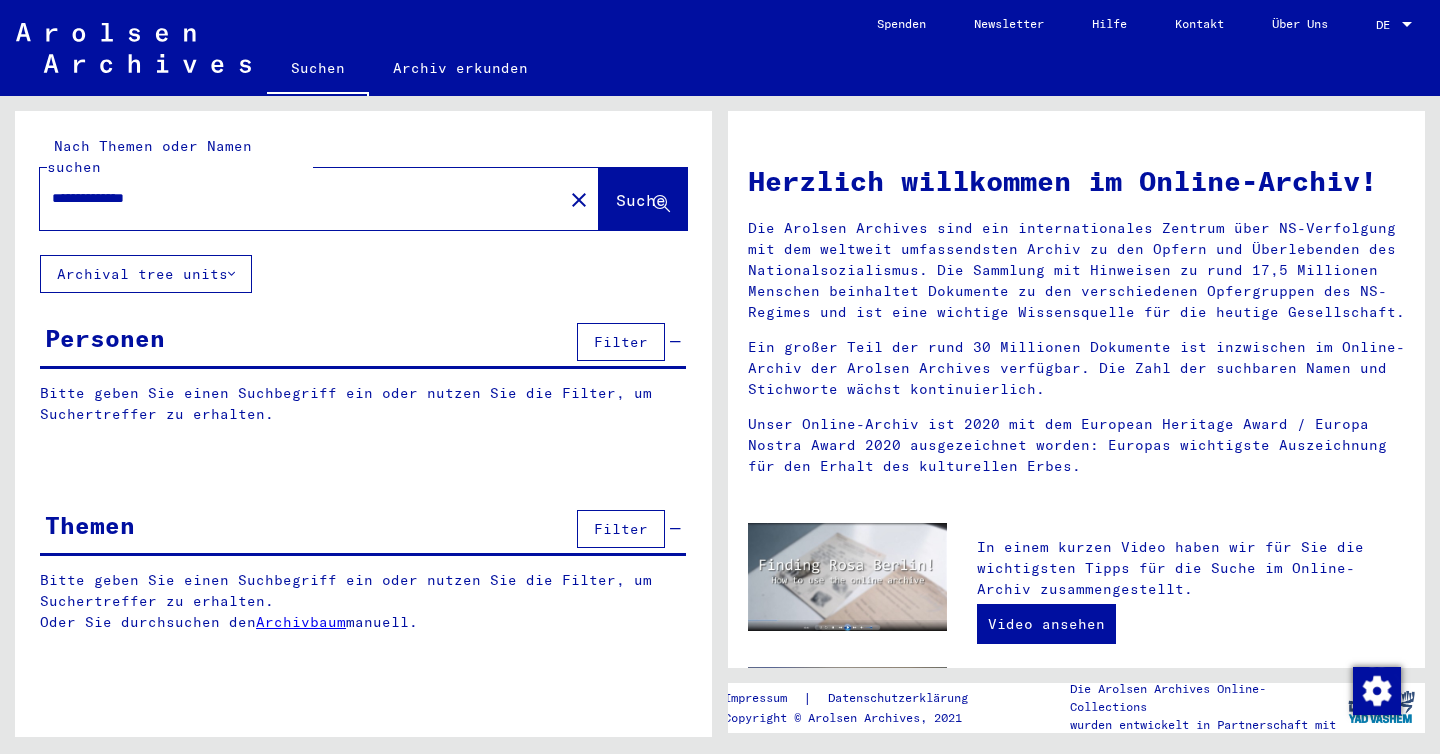 type on "**********" 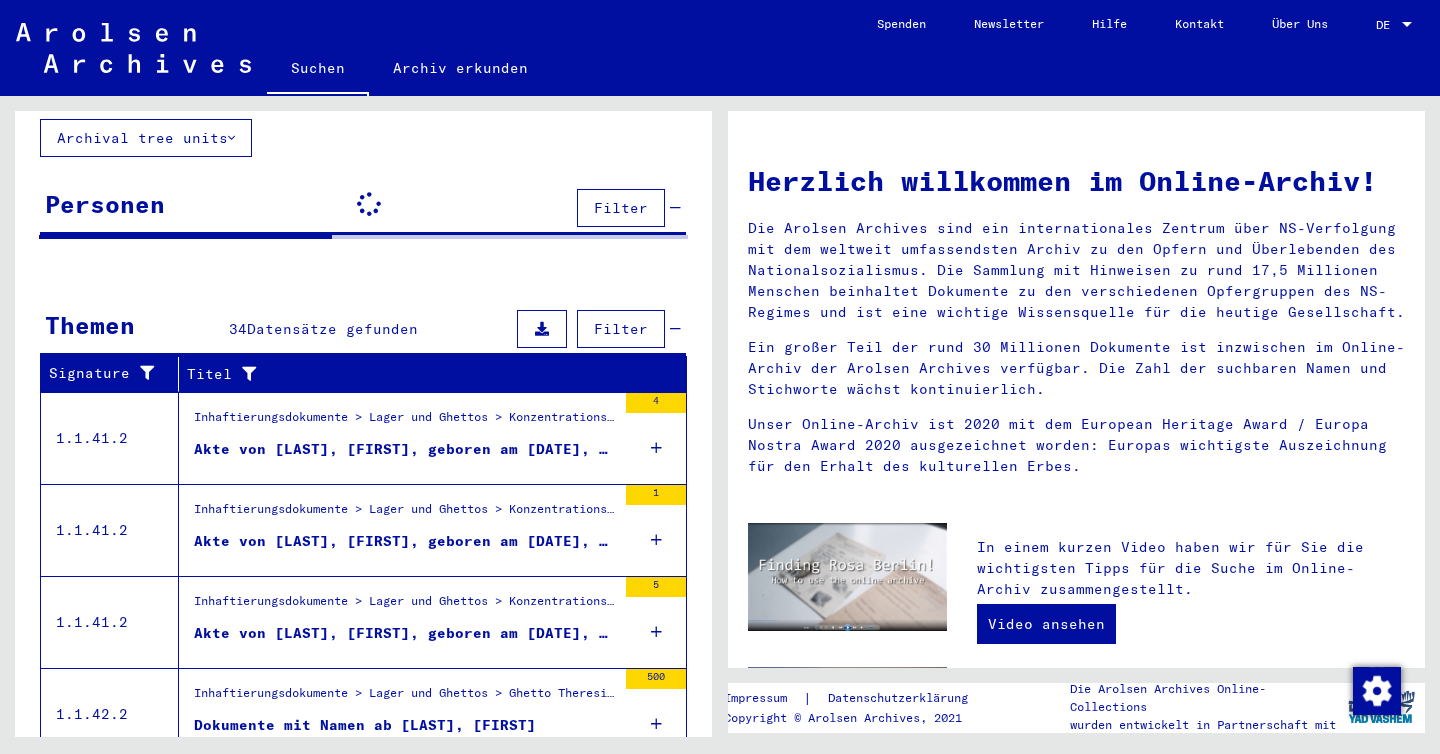 scroll, scrollTop: 139, scrollLeft: 0, axis: vertical 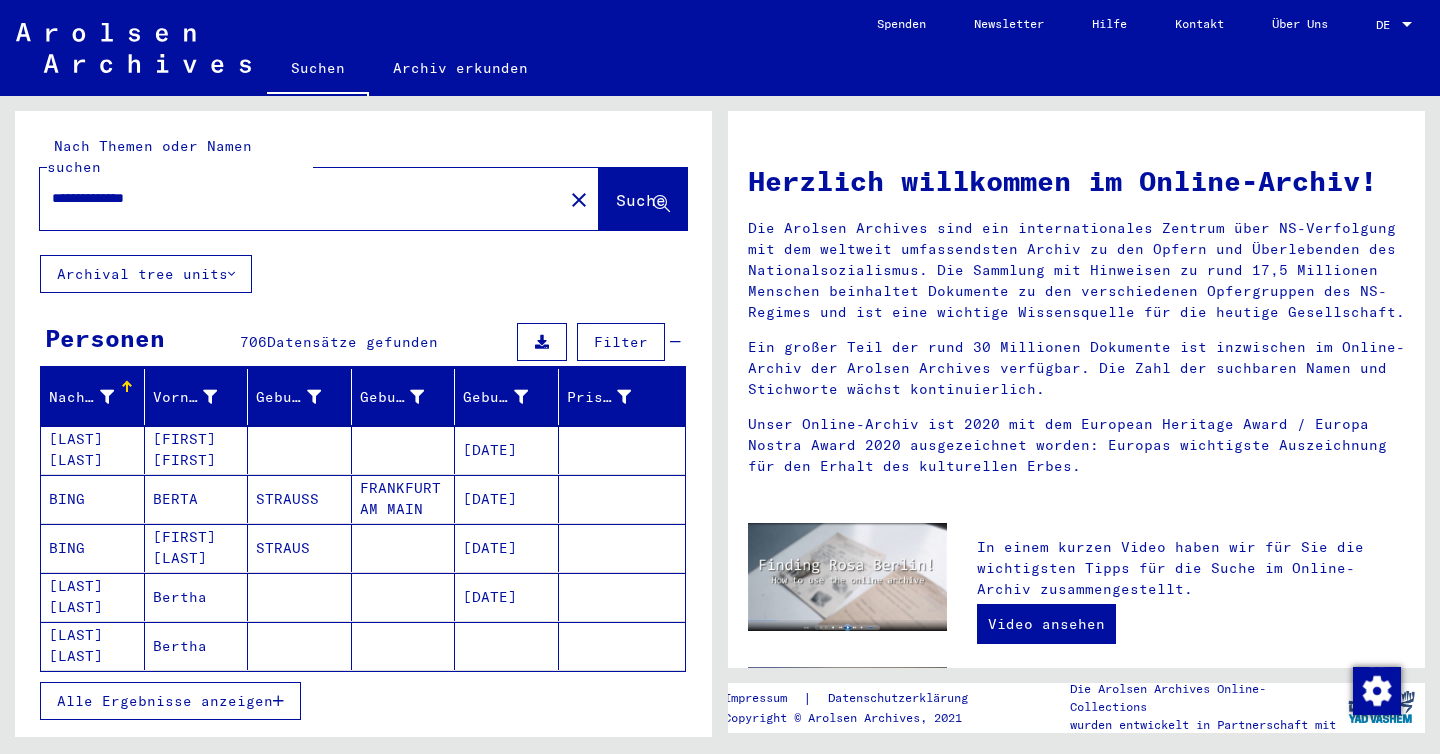 click on "Datensätze gefunden" at bounding box center (352, 342) 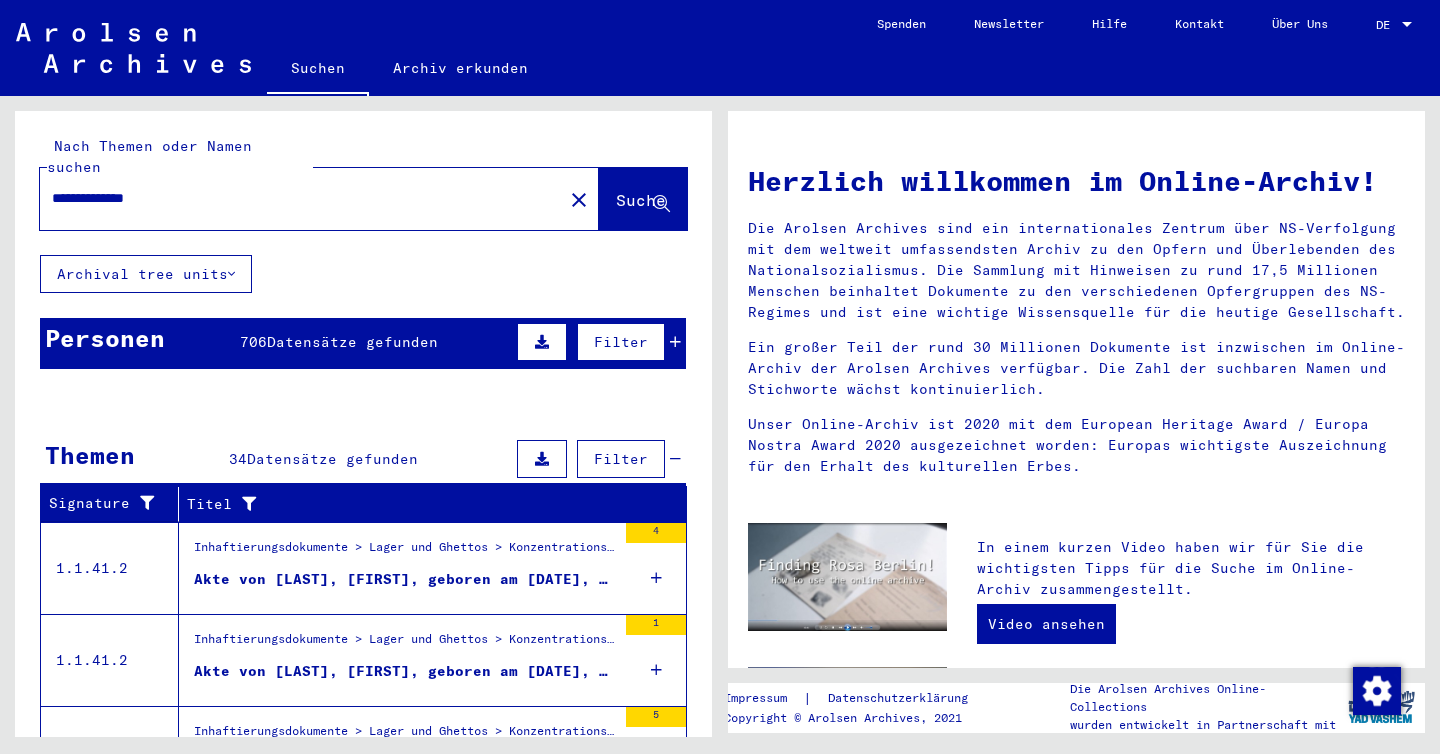 click on "Datensätze gefunden" at bounding box center [352, 342] 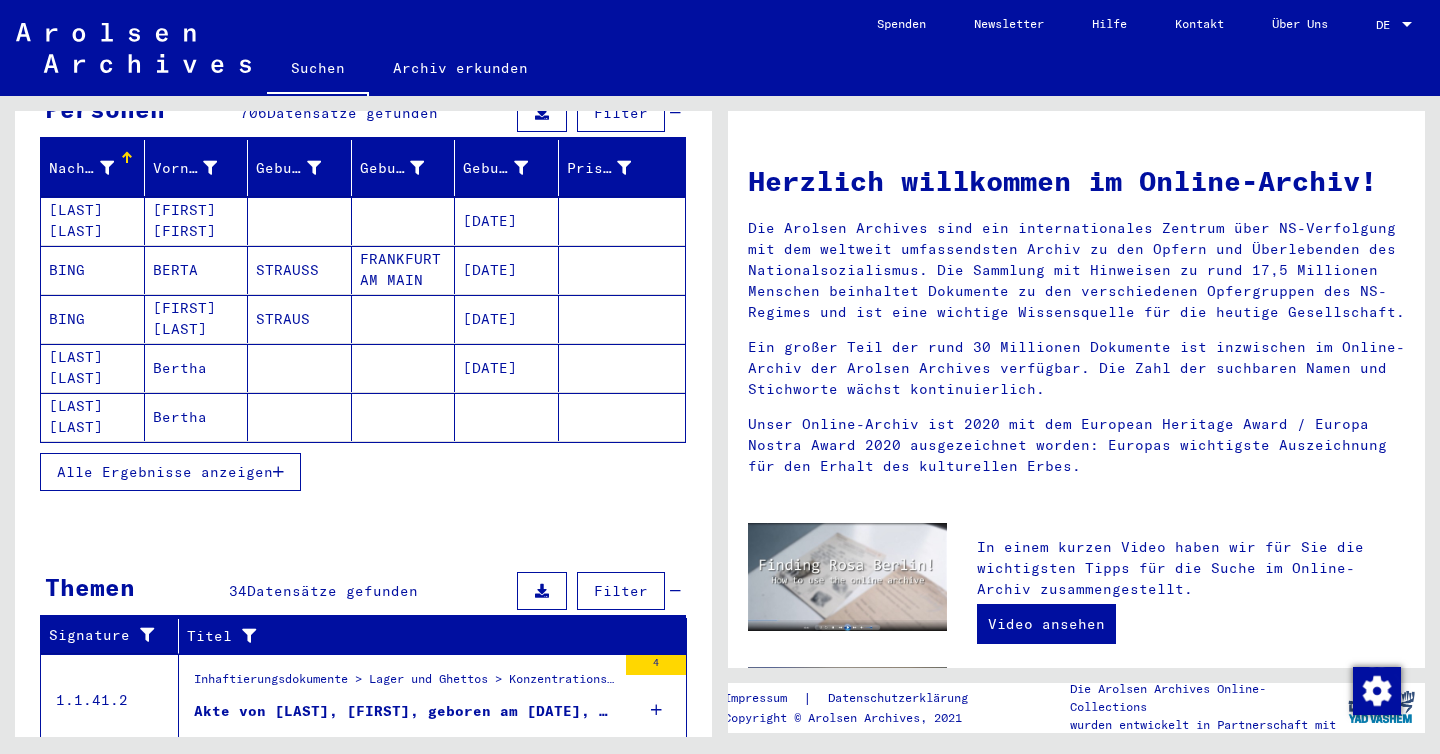 scroll, scrollTop: 273, scrollLeft: 0, axis: vertical 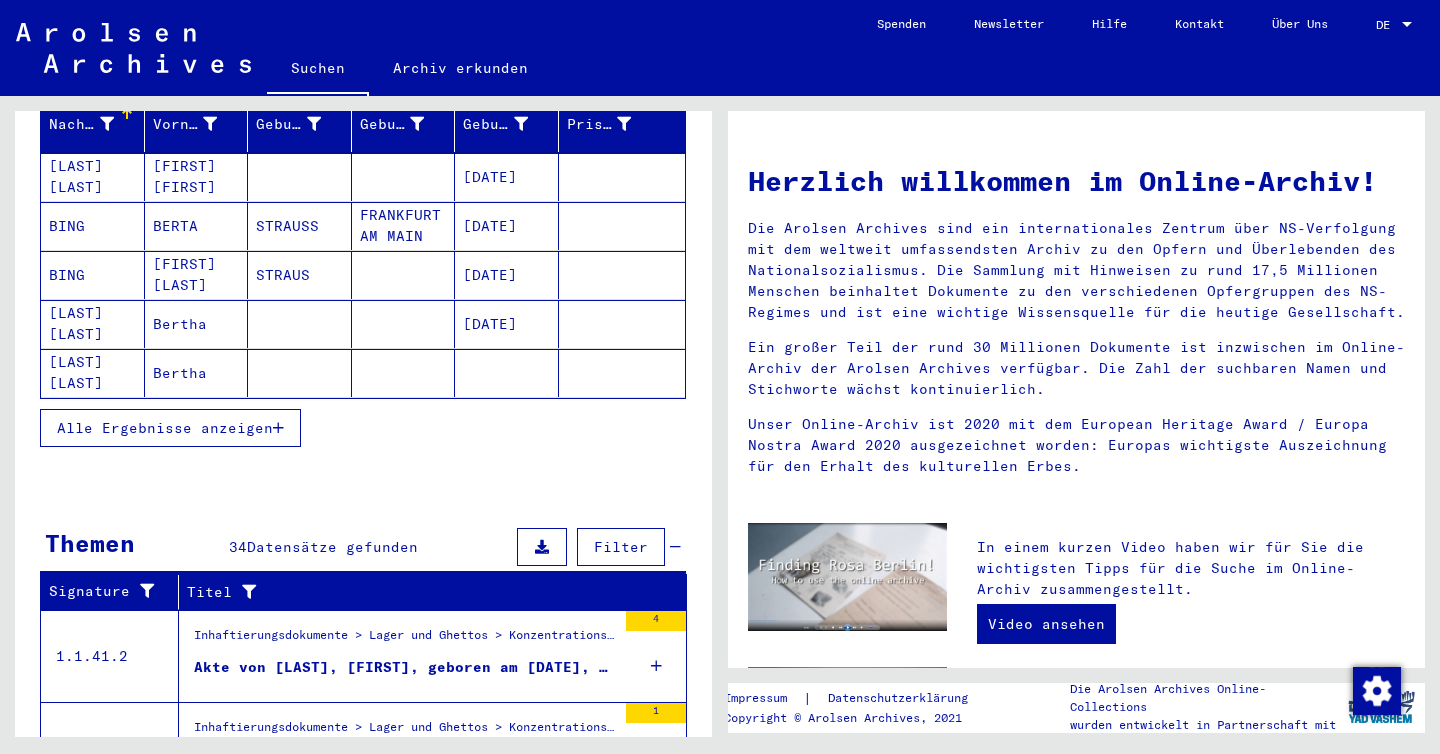 click on "Alle Ergebnisse anzeigen" at bounding box center (165, 428) 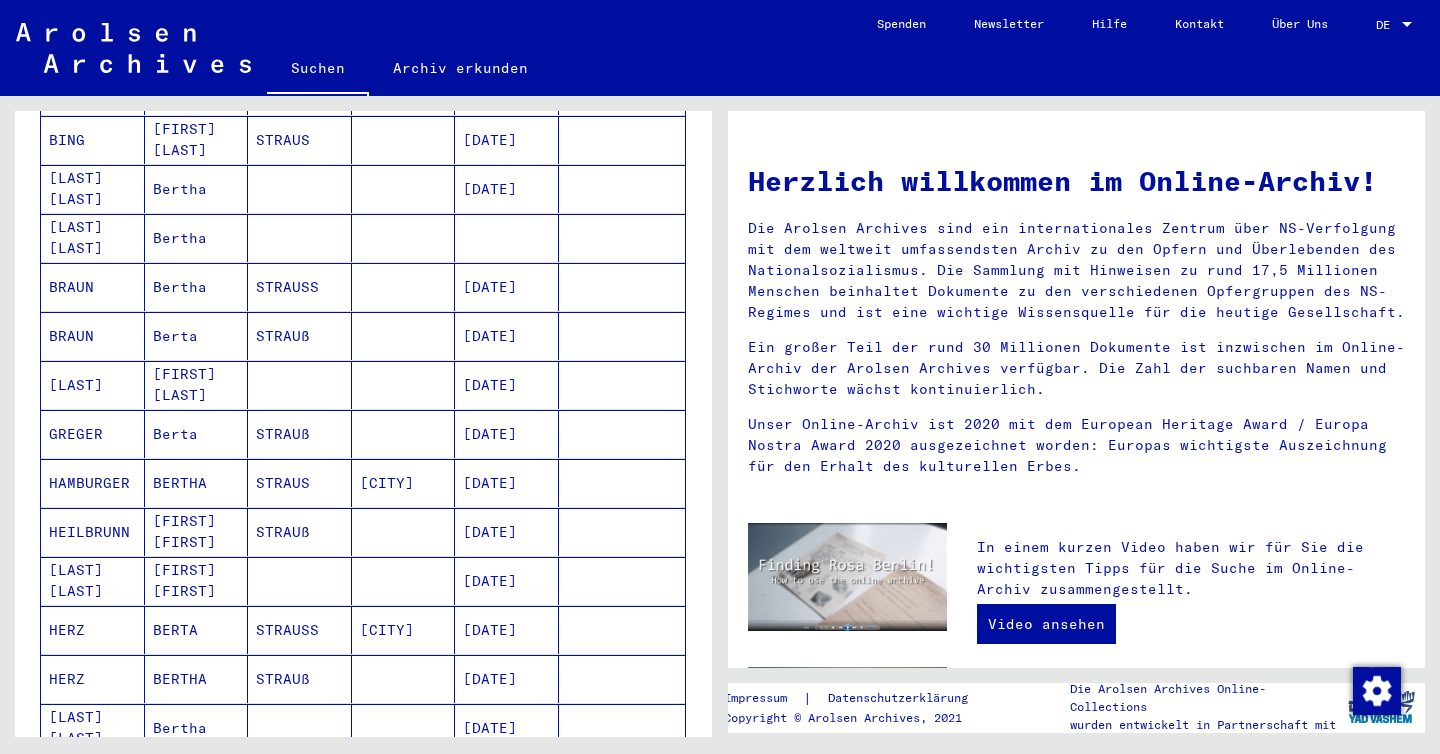 scroll, scrollTop: 42, scrollLeft: 0, axis: vertical 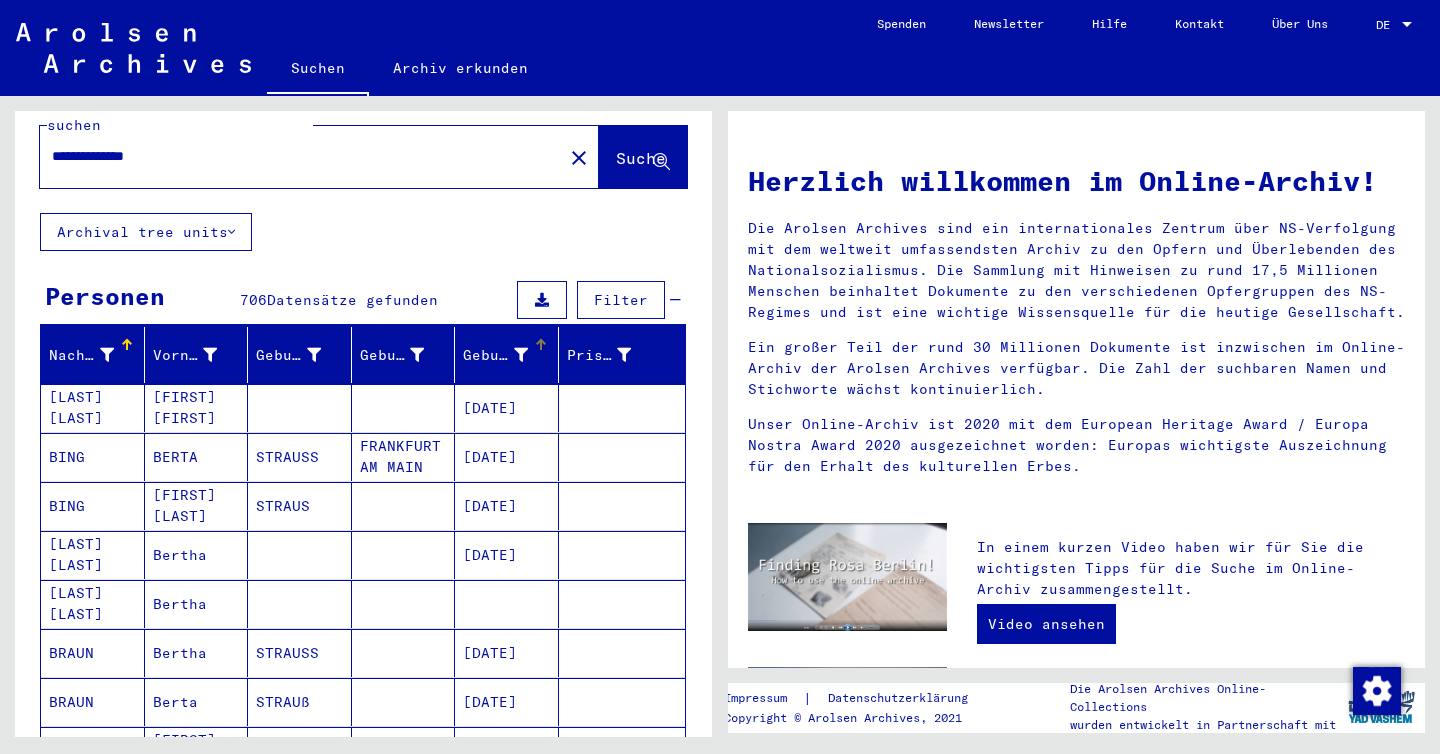click on "Geburtsdatum" at bounding box center [495, 355] 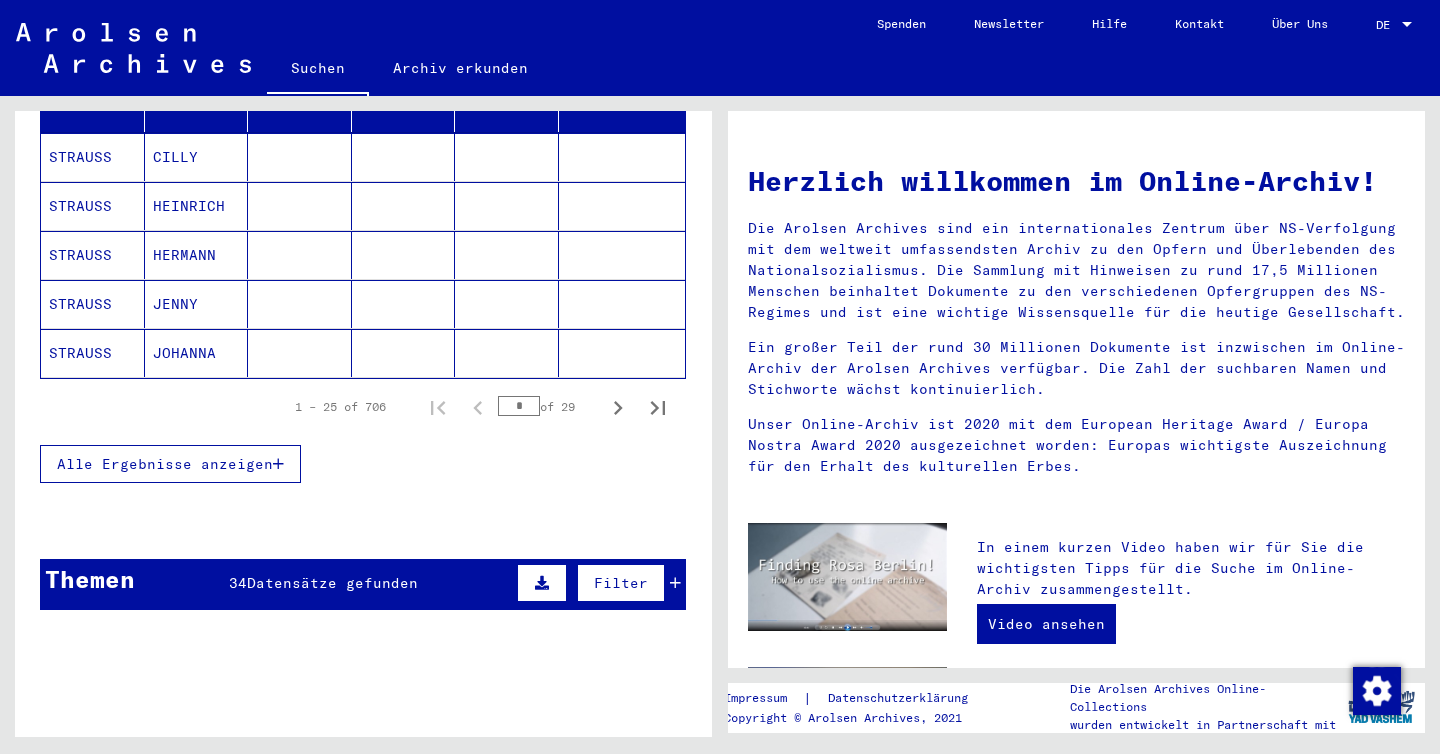 scroll, scrollTop: 321, scrollLeft: 0, axis: vertical 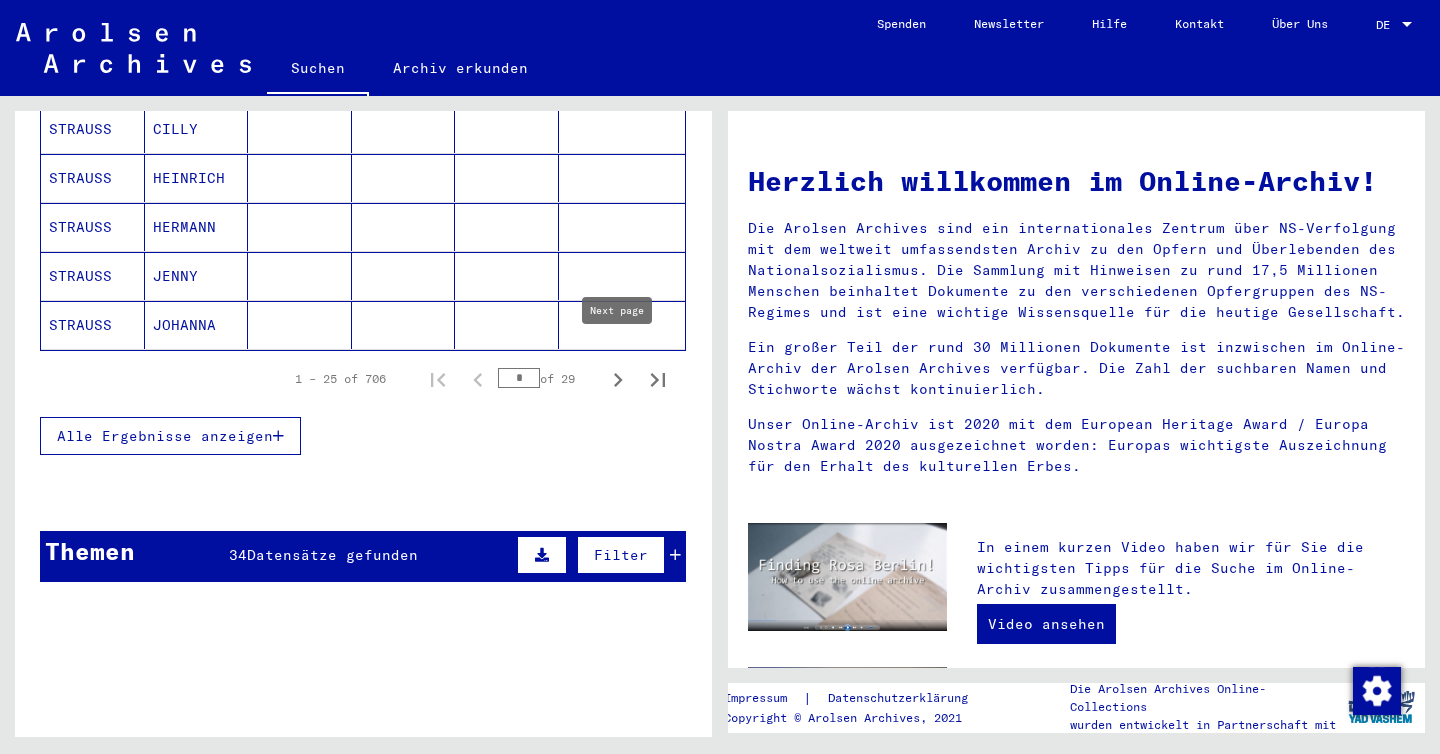 click 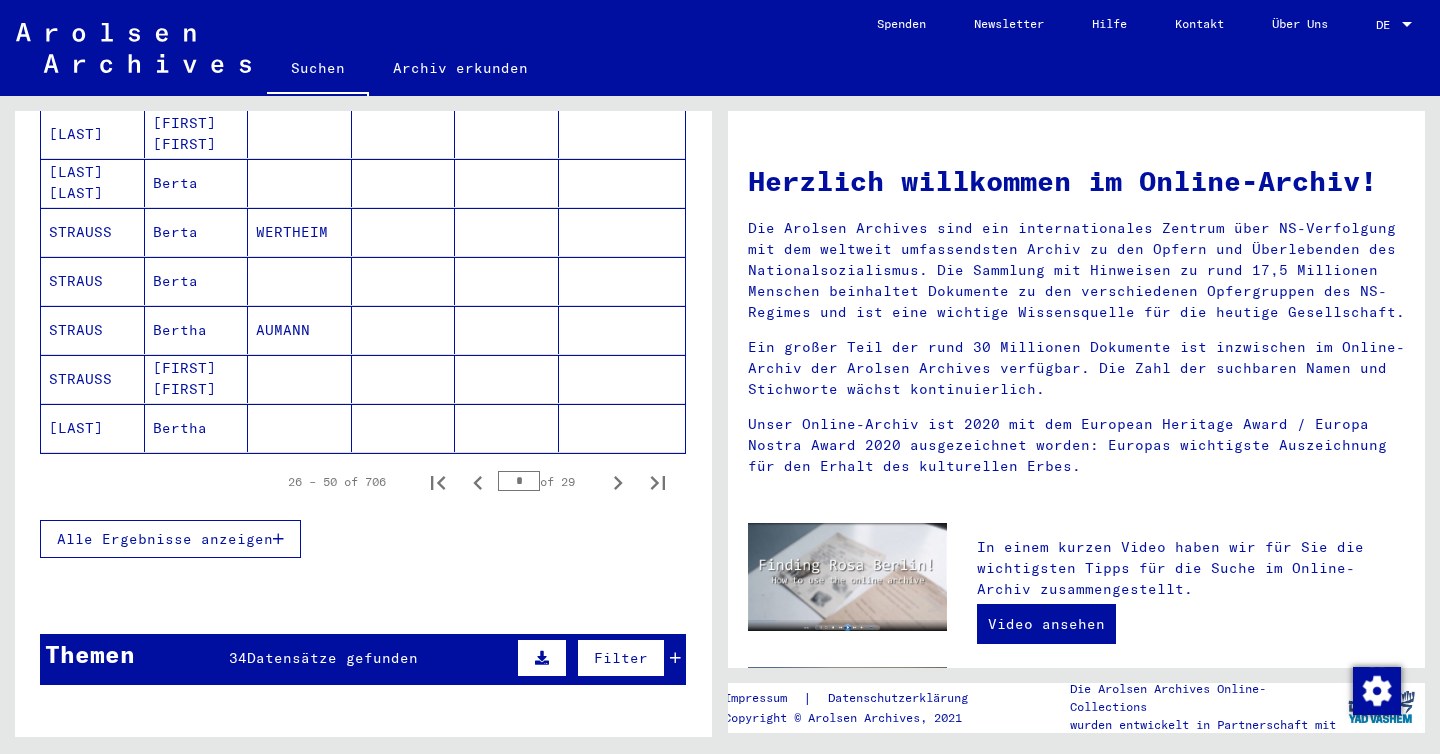 scroll, scrollTop: 1231, scrollLeft: 0, axis: vertical 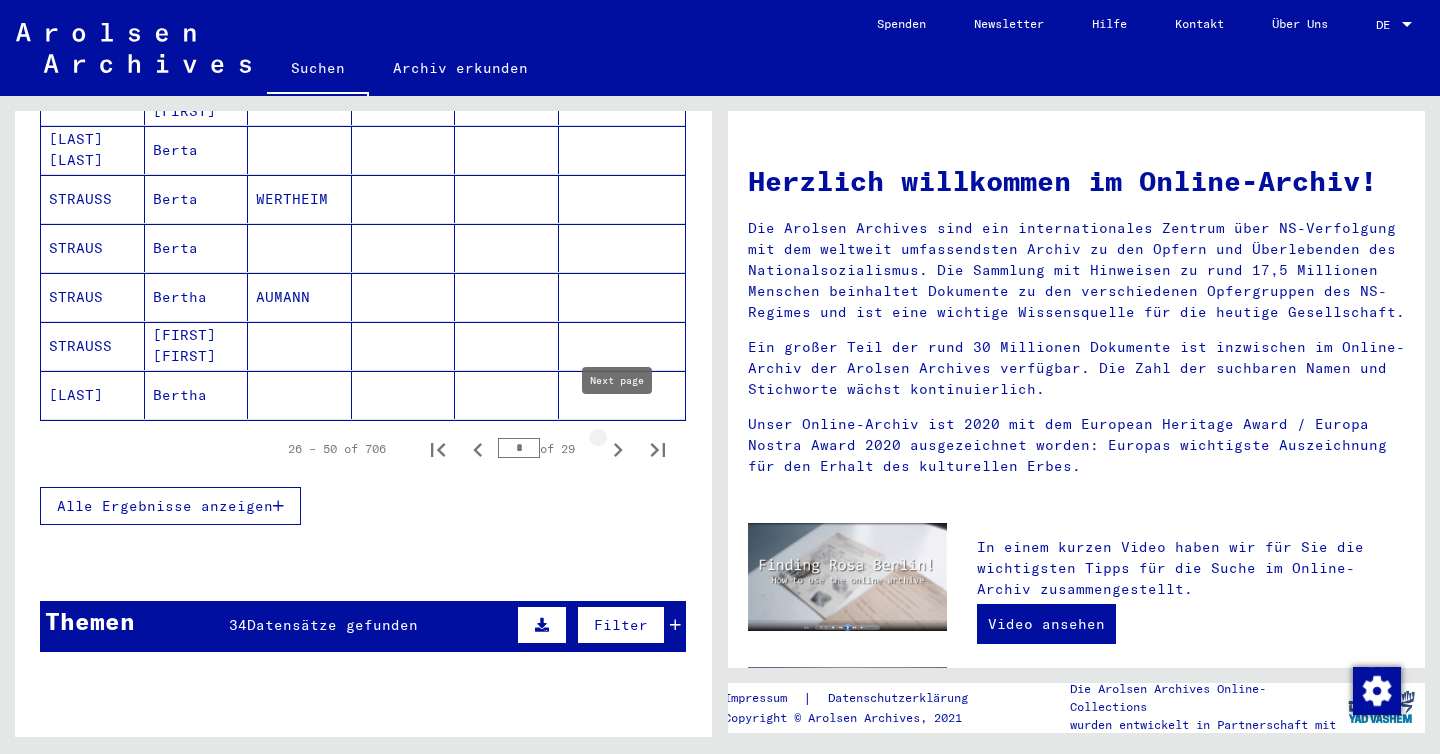 click 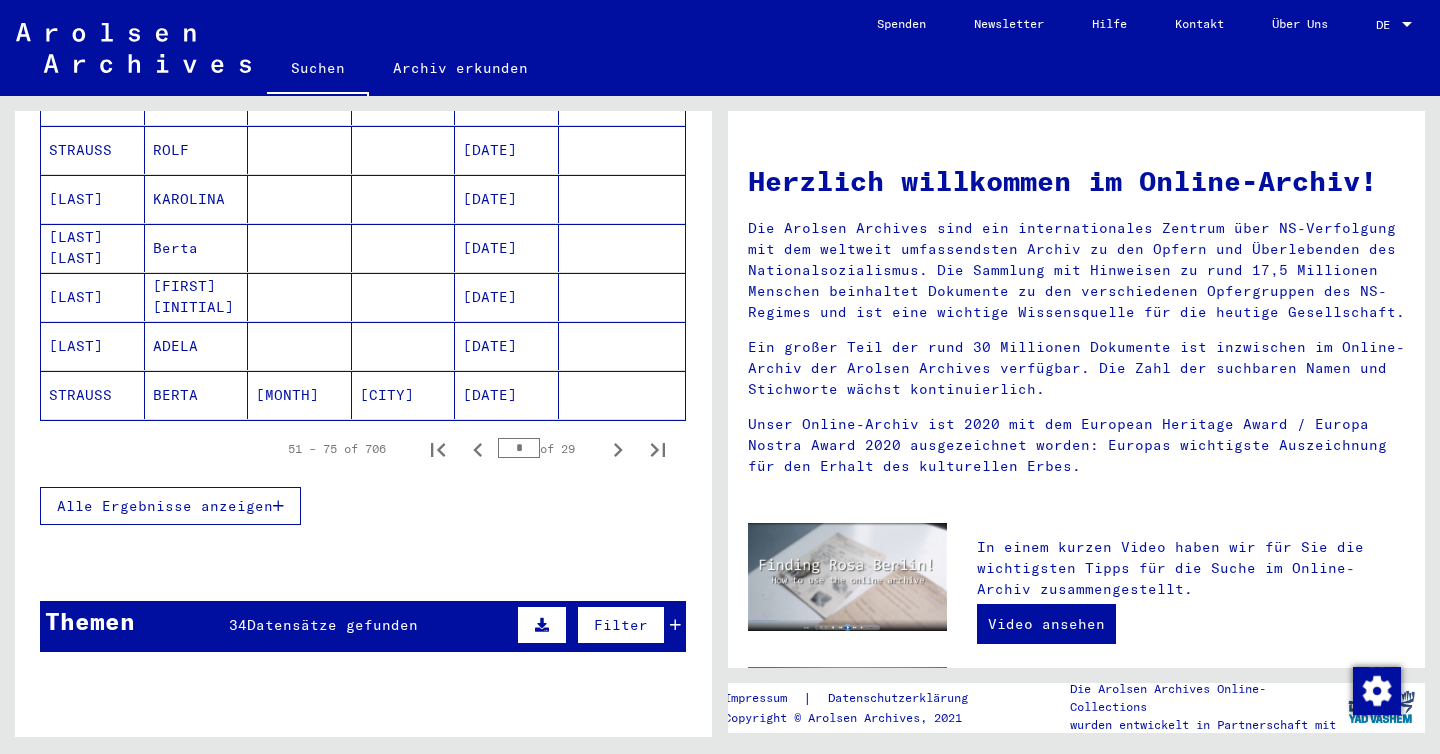 click 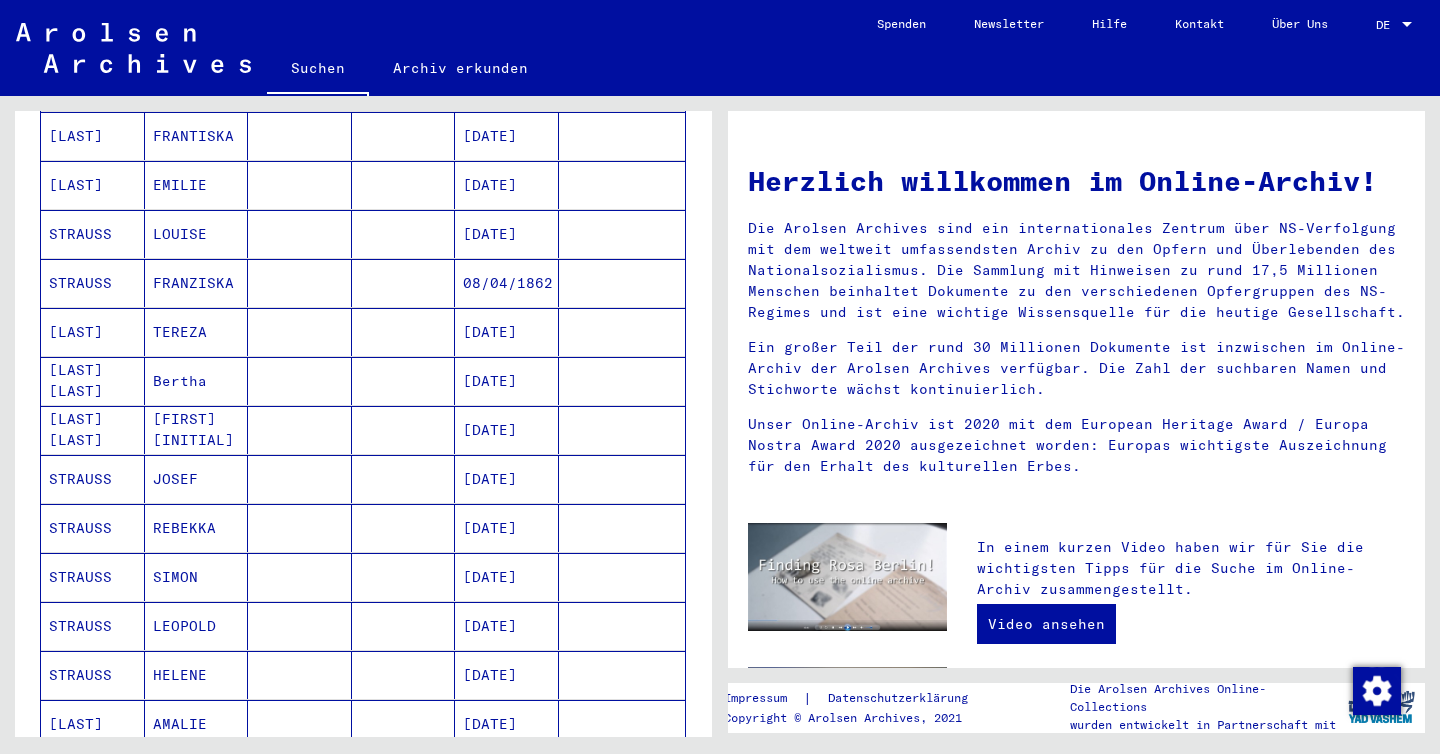 scroll, scrollTop: 613, scrollLeft: 0, axis: vertical 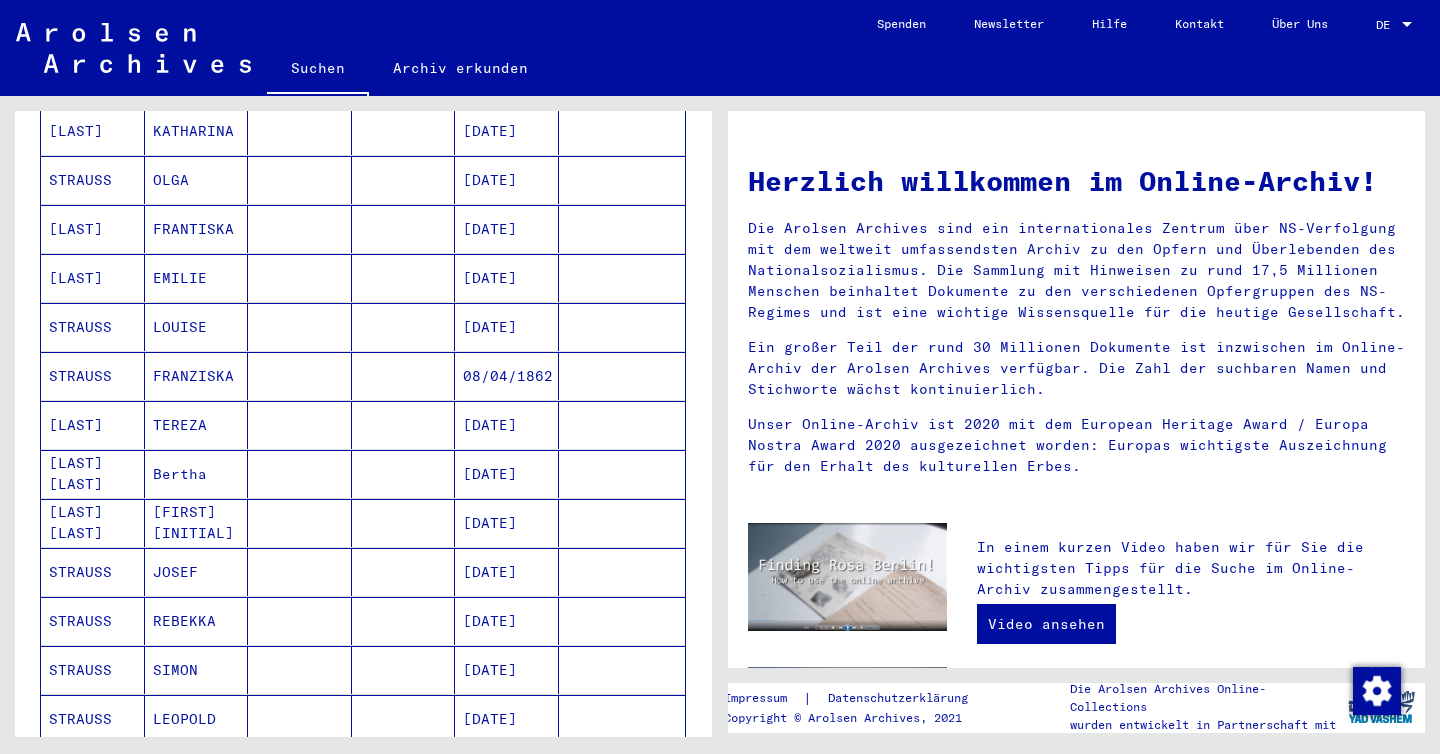 click on "[DATE]" at bounding box center [507, 572] 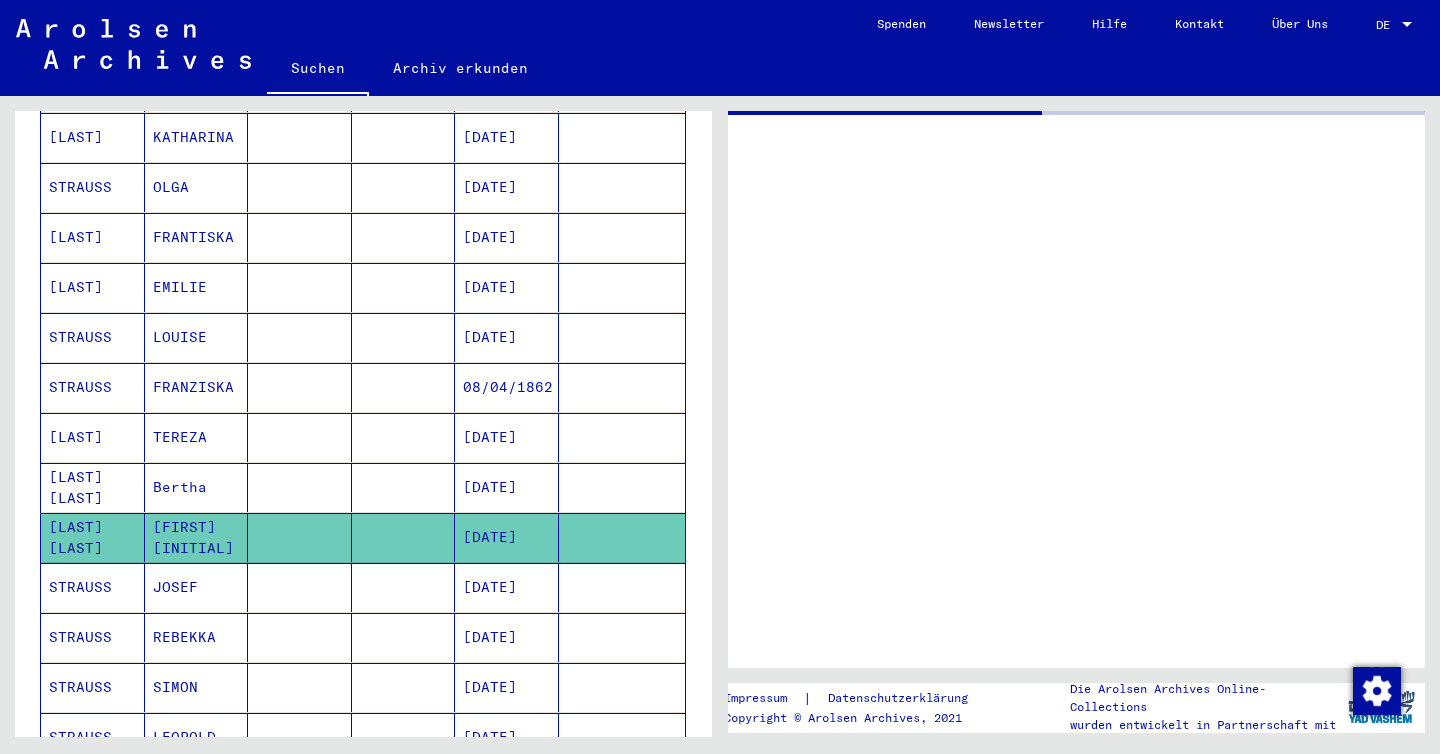scroll, scrollTop: 619, scrollLeft: 0, axis: vertical 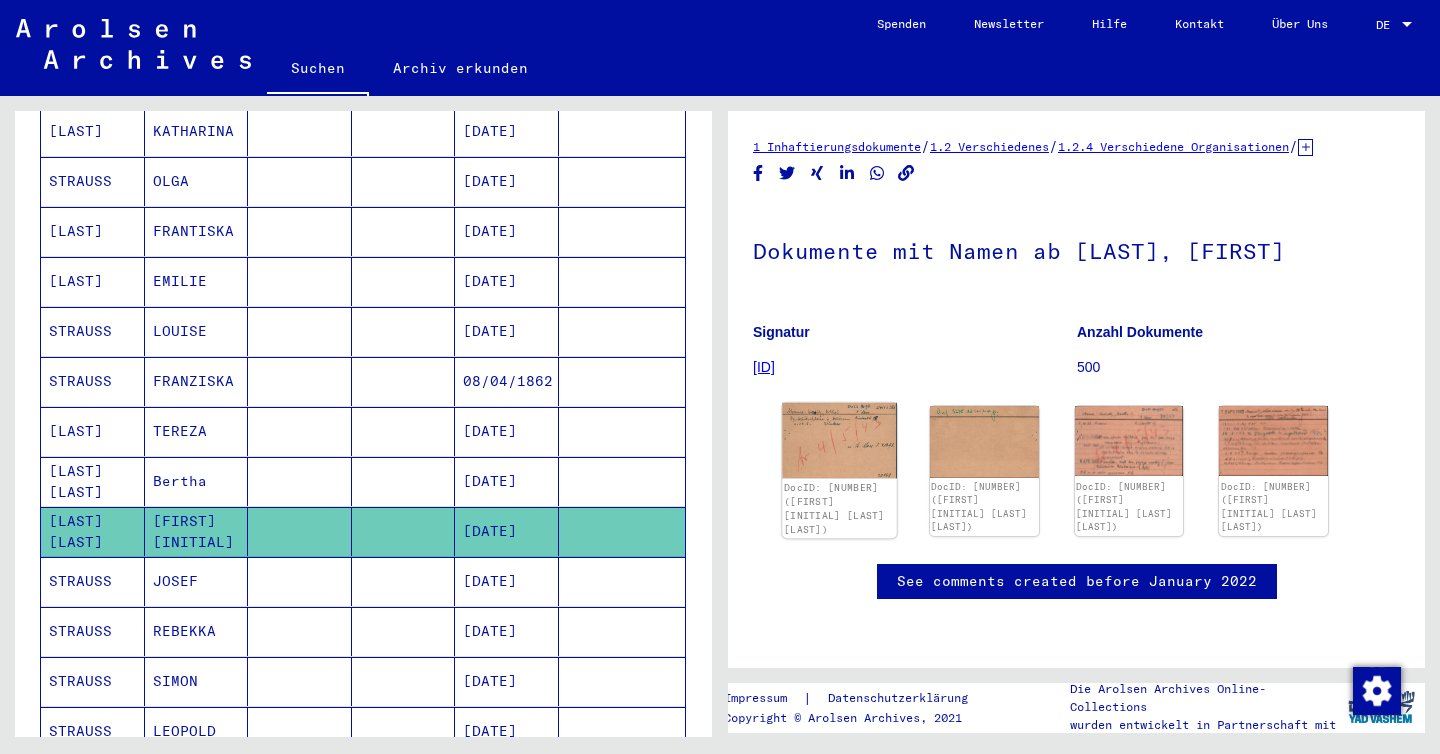 click 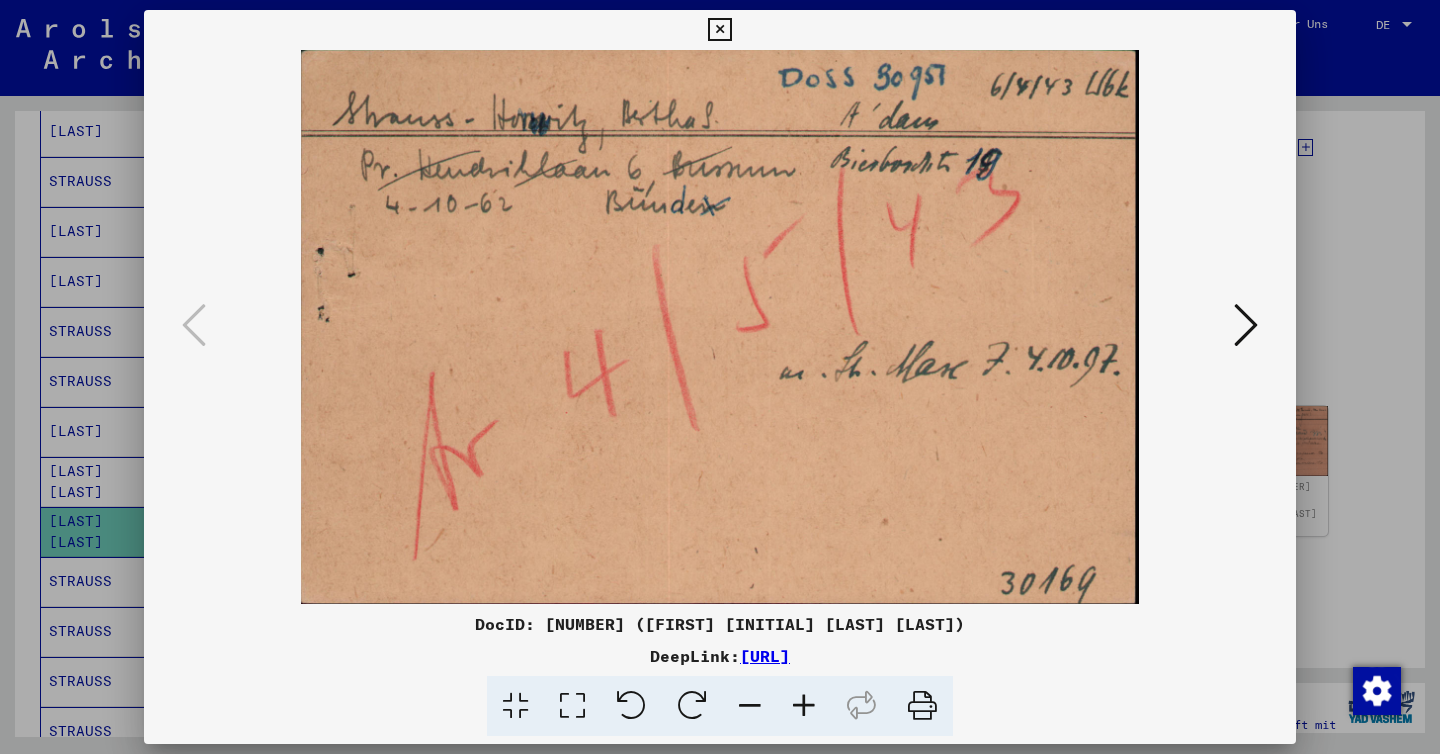 click at bounding box center (1246, 326) 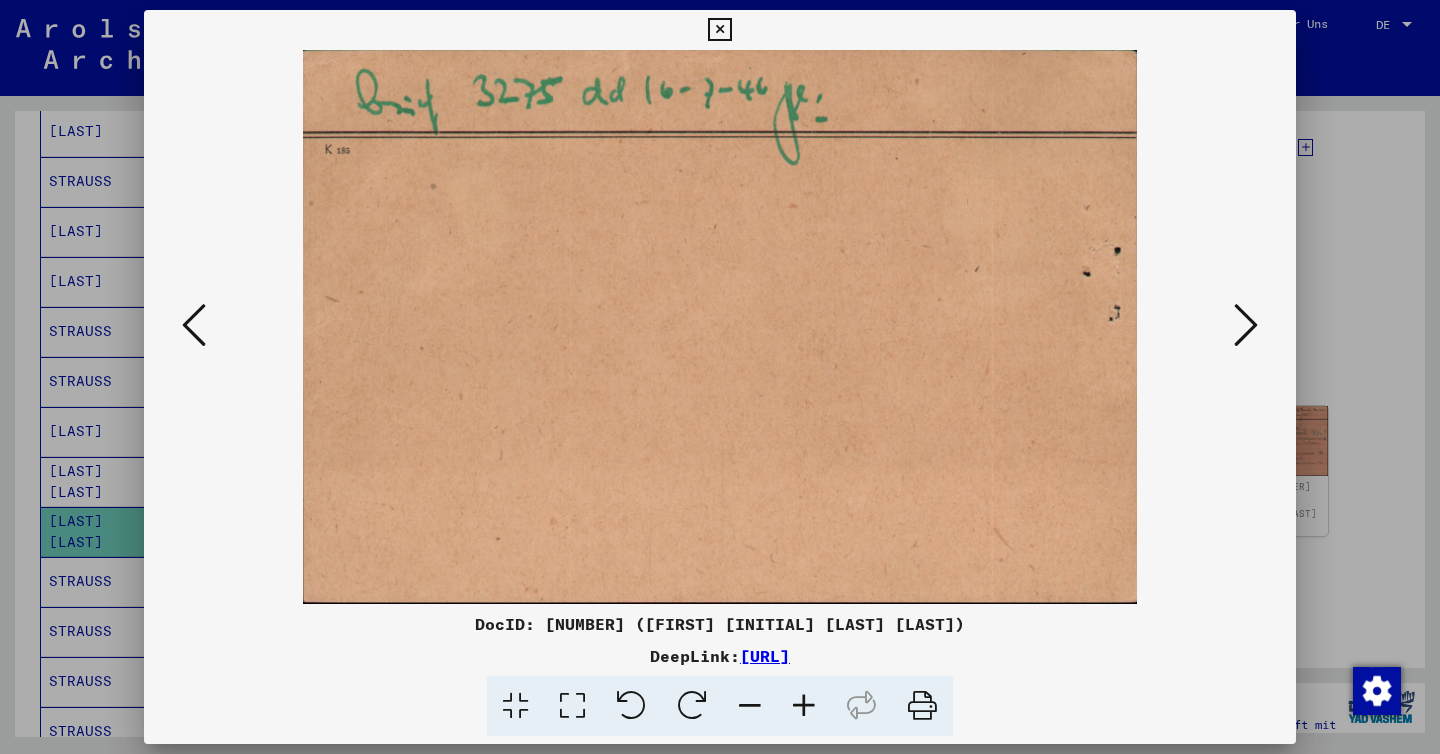 click at bounding box center (1246, 325) 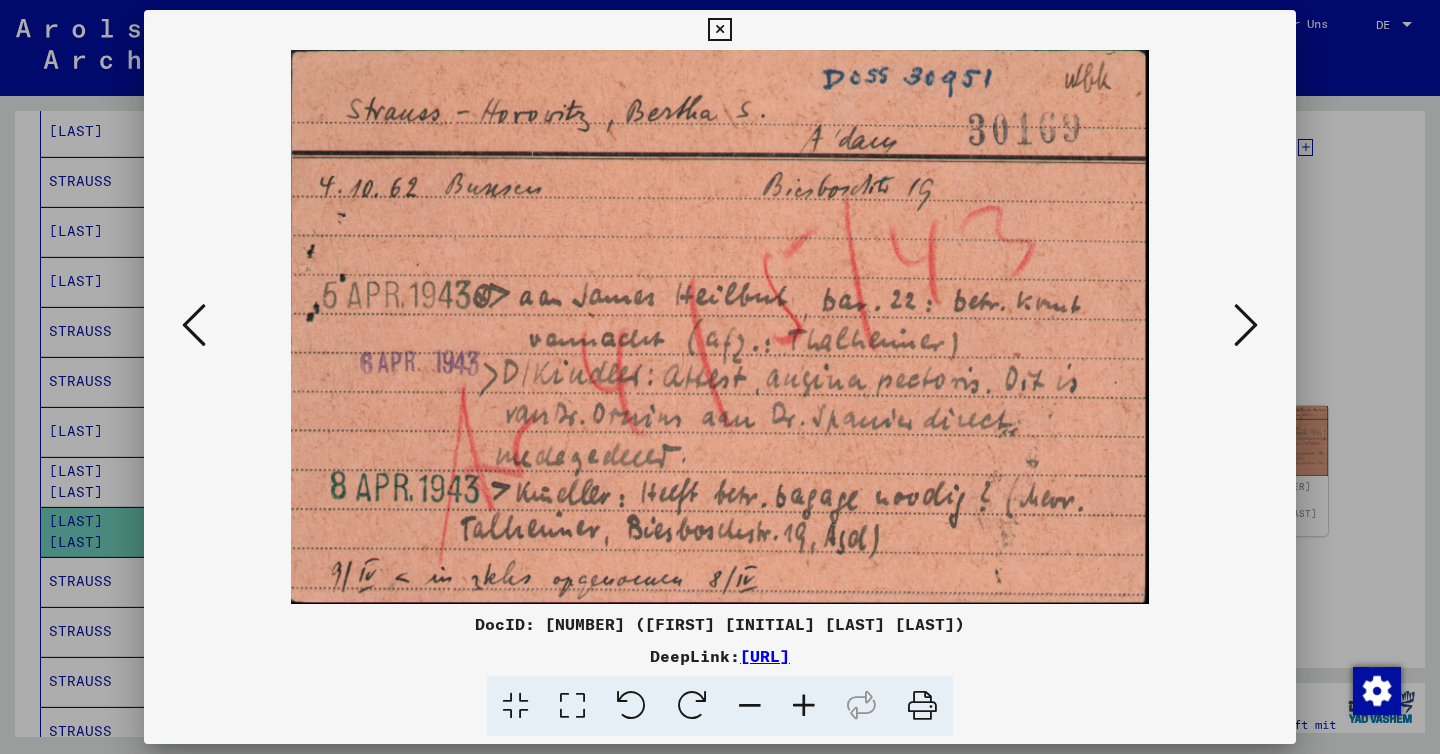 click at bounding box center [1246, 325] 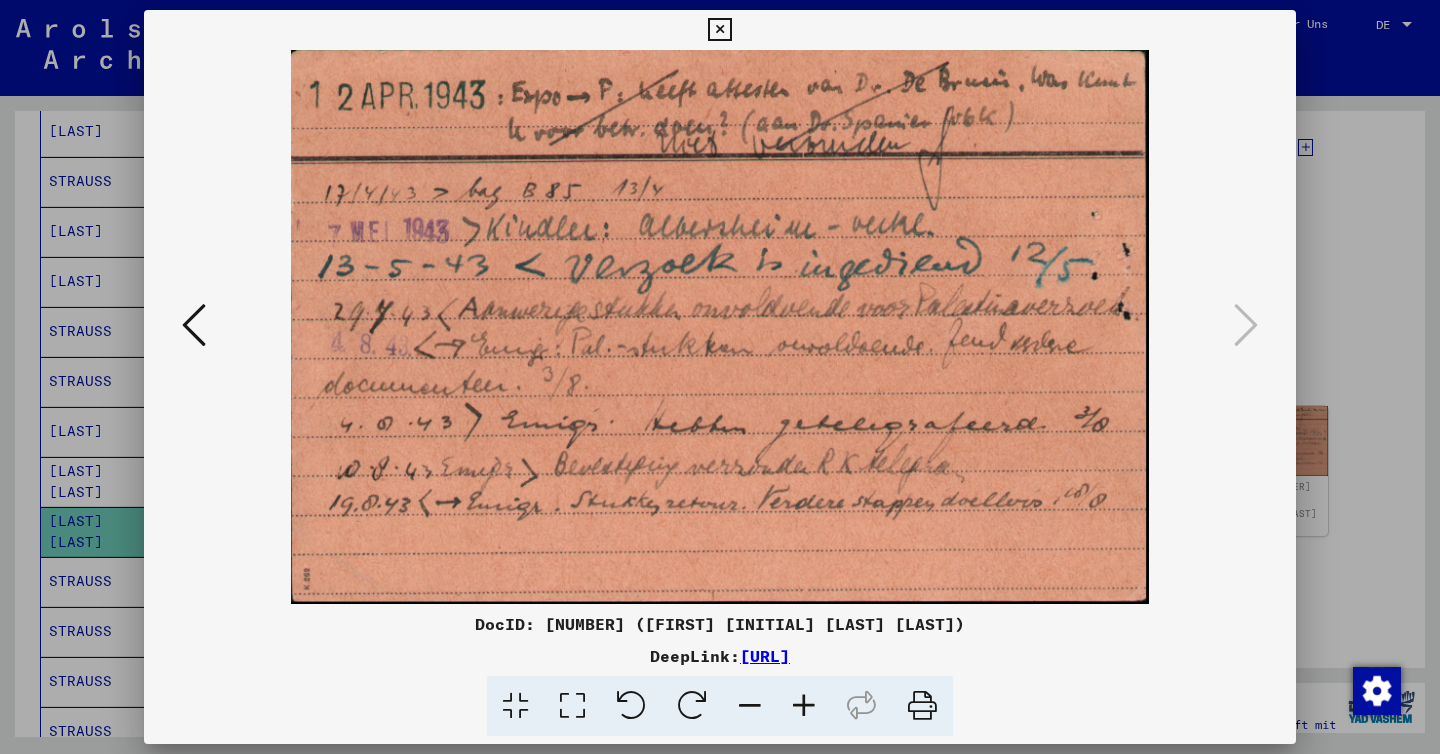 click at bounding box center [720, 327] 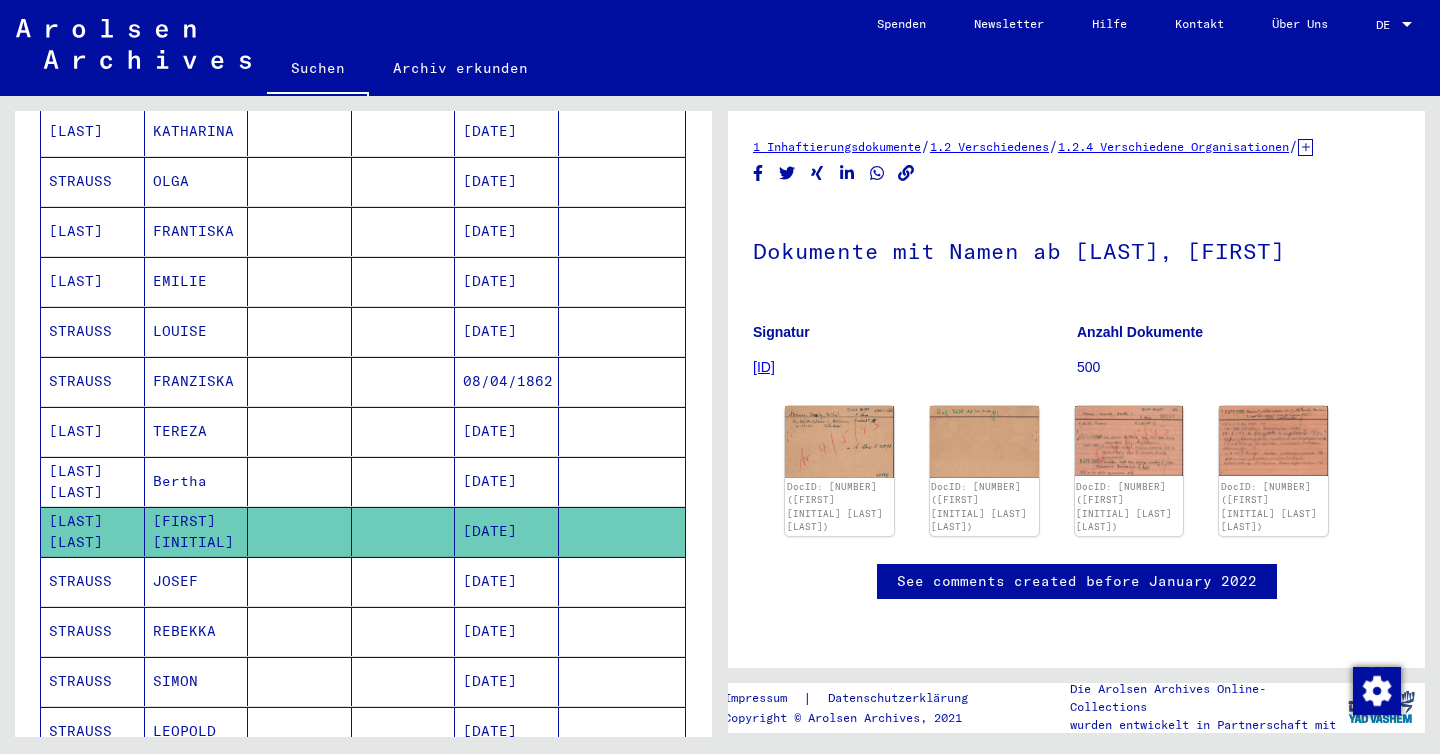 click 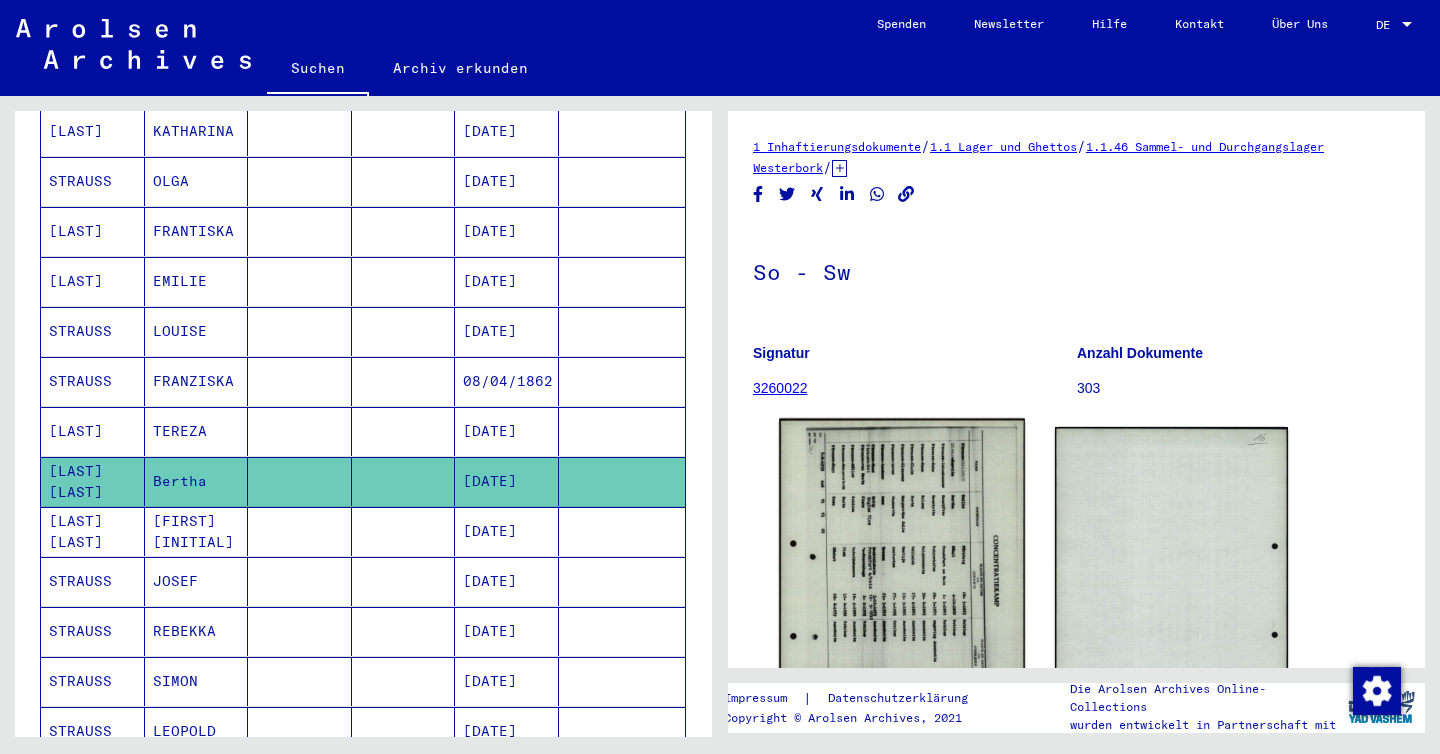 scroll, scrollTop: 0, scrollLeft: 0, axis: both 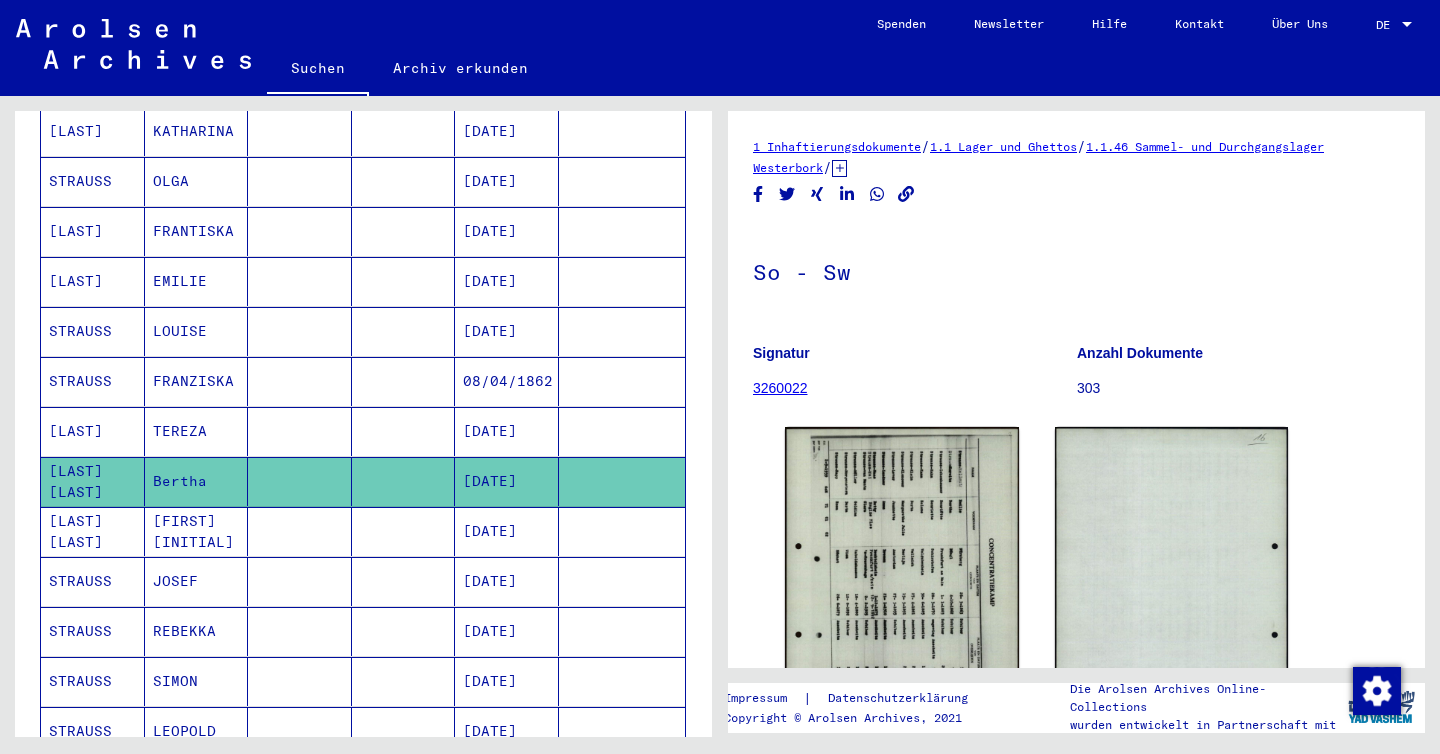 click on "[DATE]" at bounding box center (507, 581) 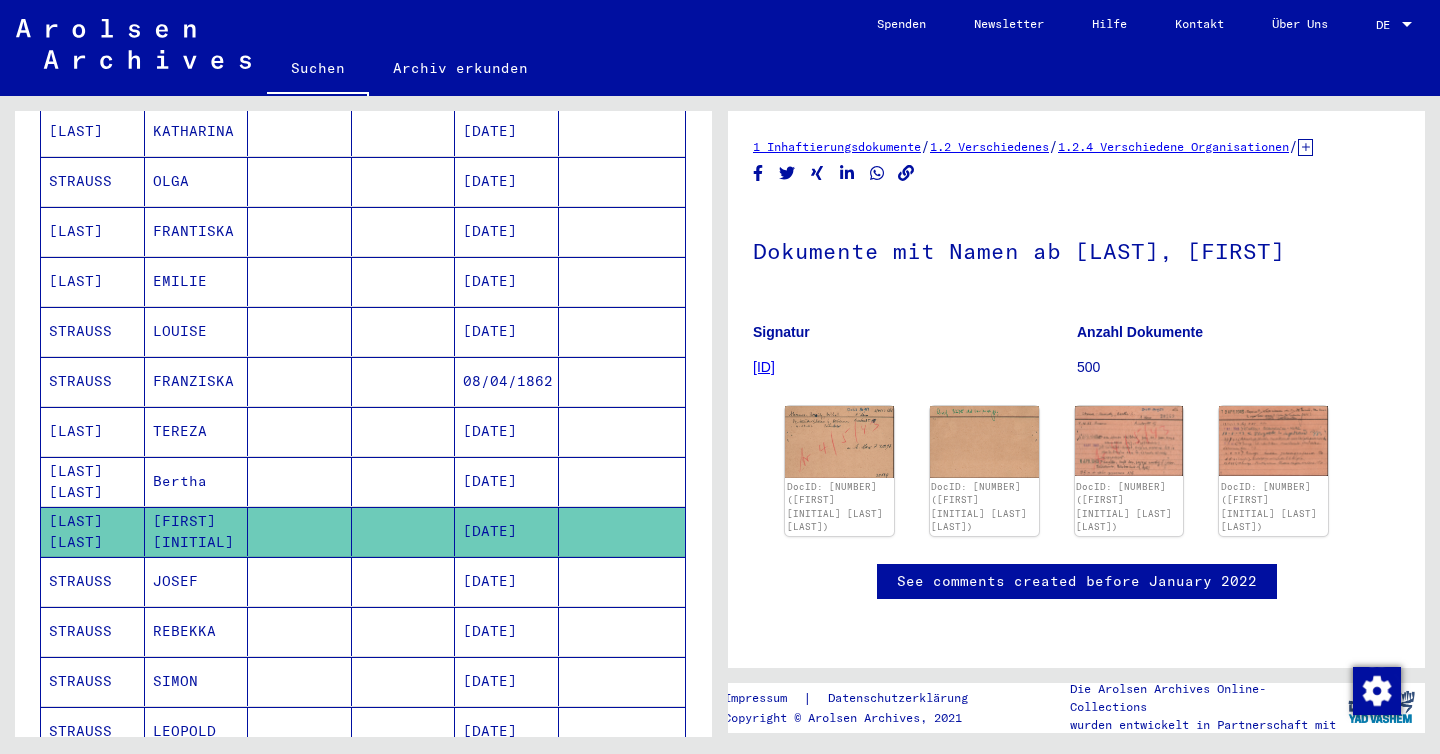 scroll, scrollTop: 0, scrollLeft: 0, axis: both 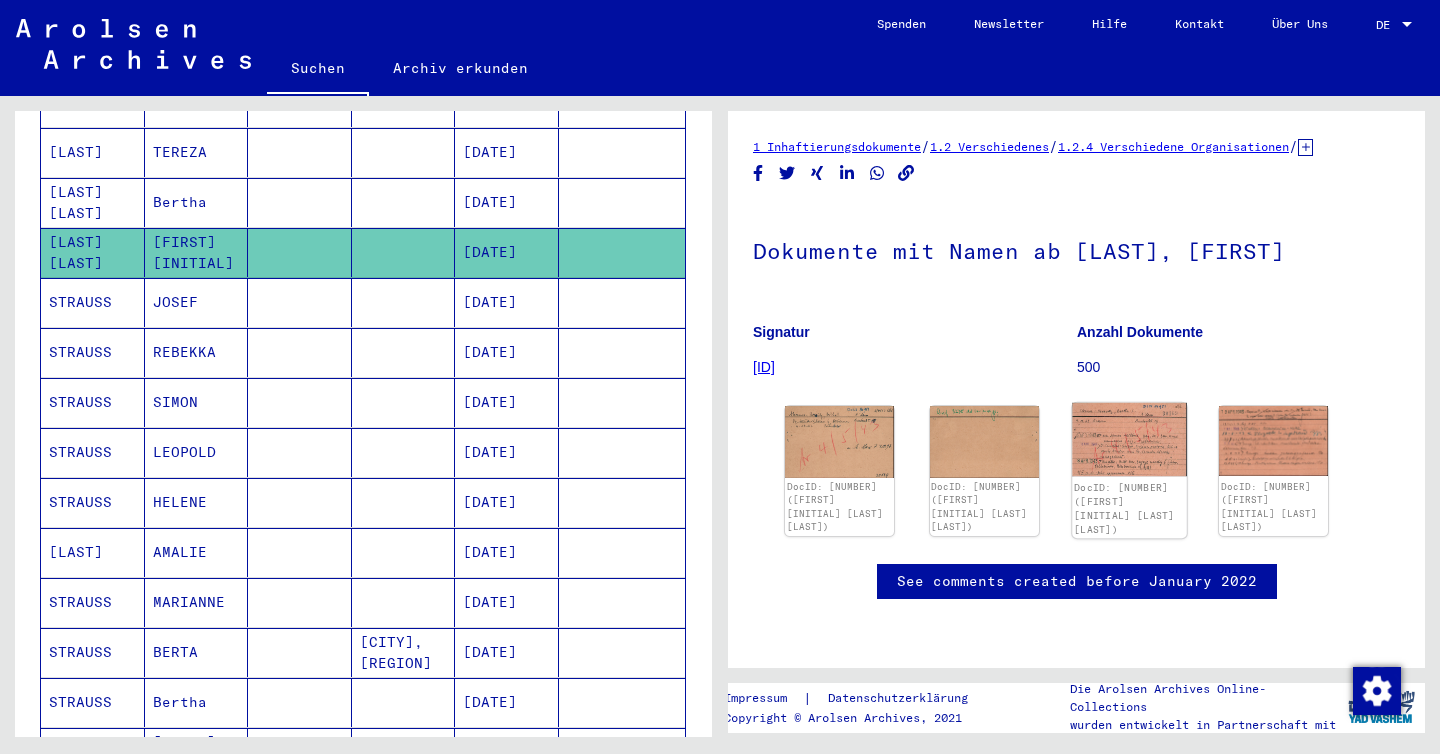 click 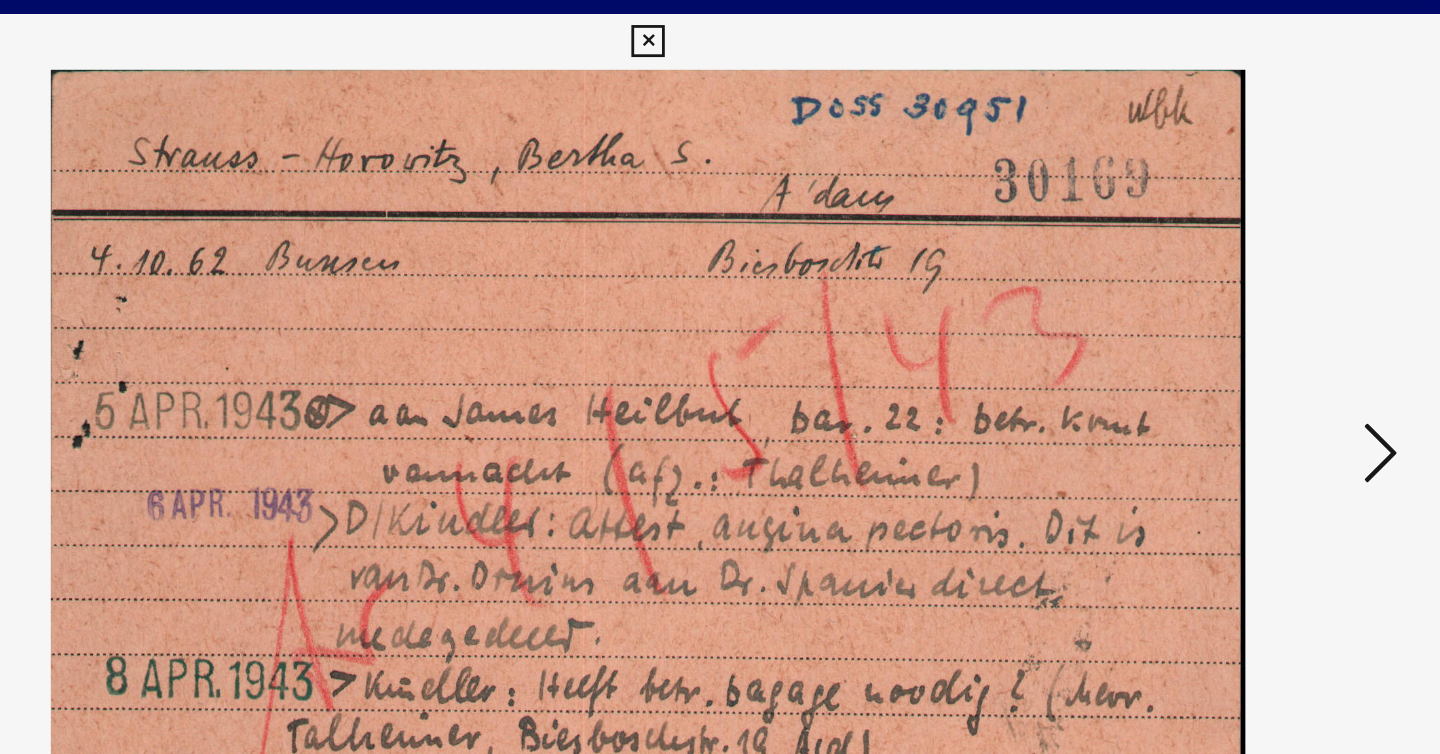 click at bounding box center [1246, 325] 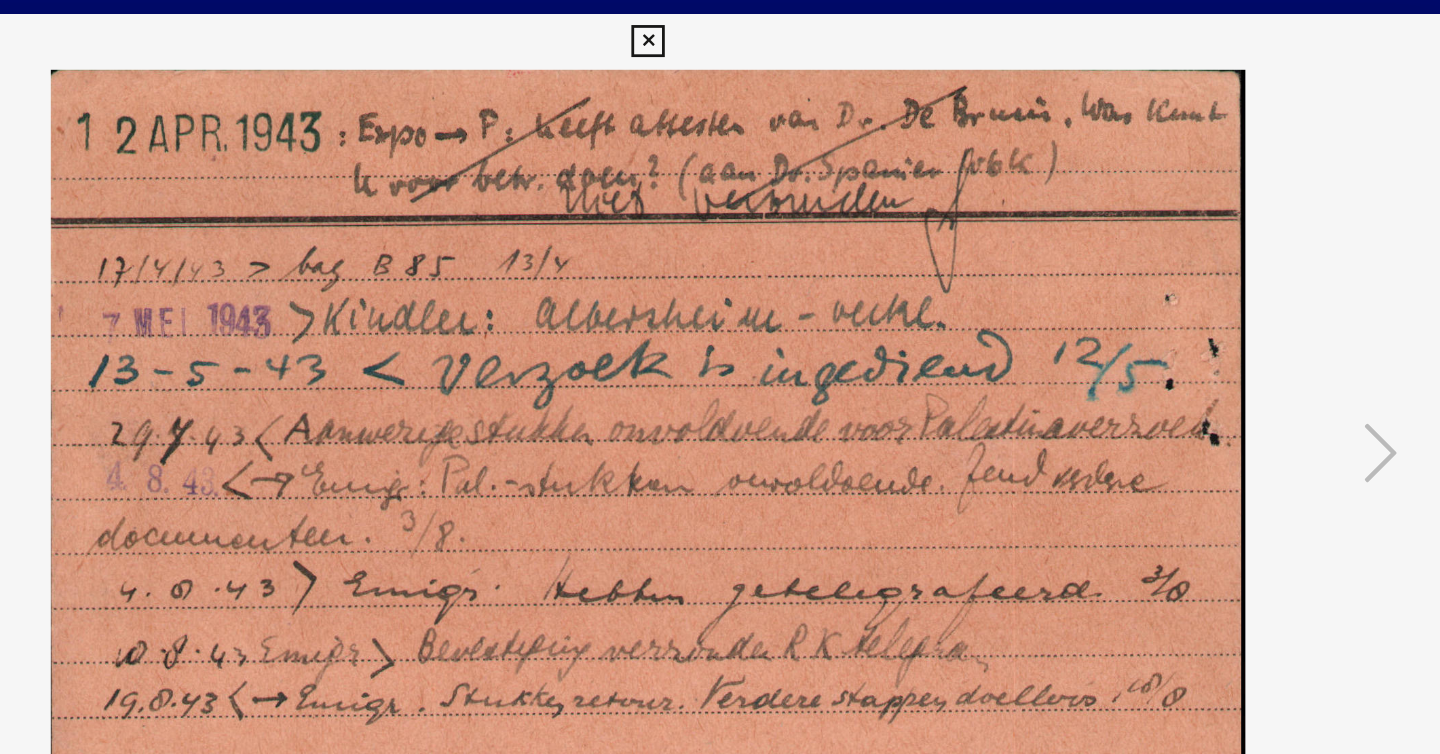 click at bounding box center [719, 30] 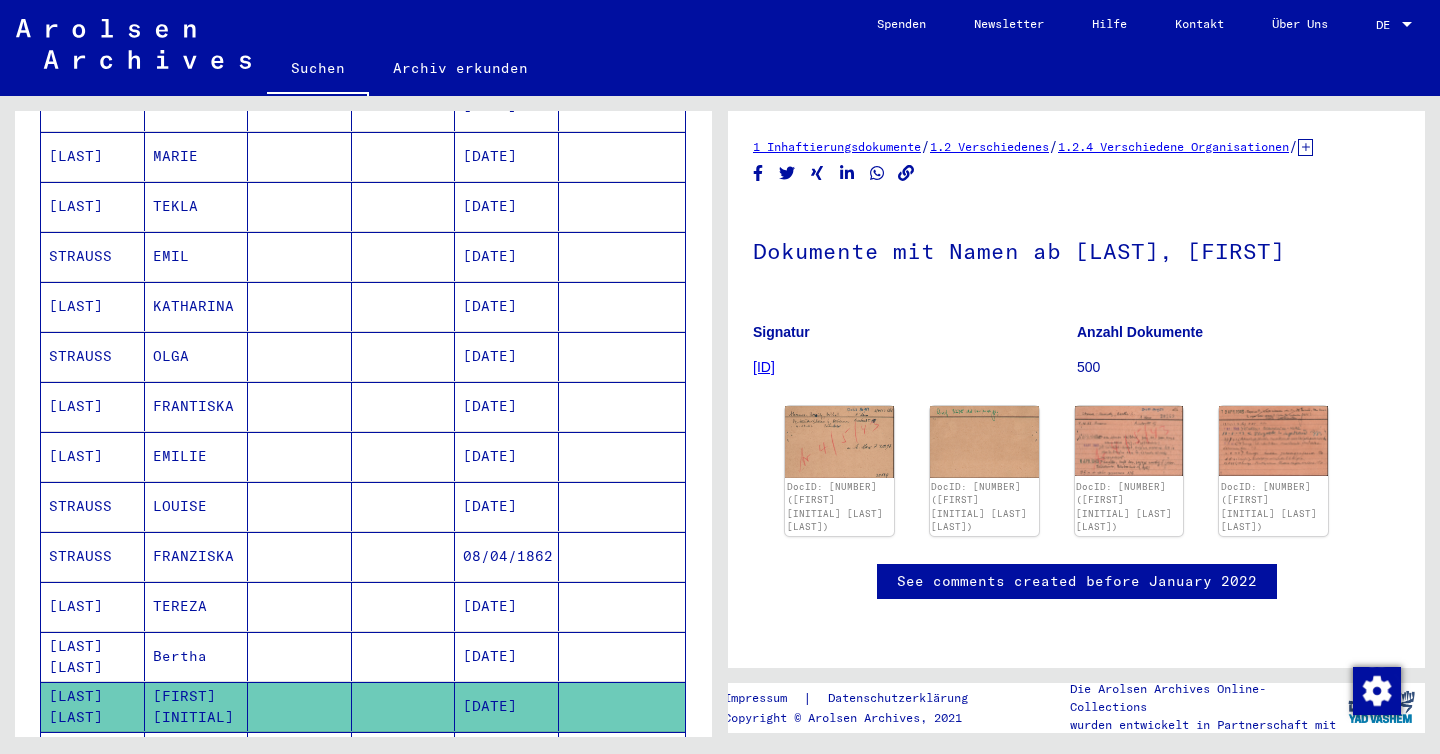 scroll, scrollTop: 0, scrollLeft: 0, axis: both 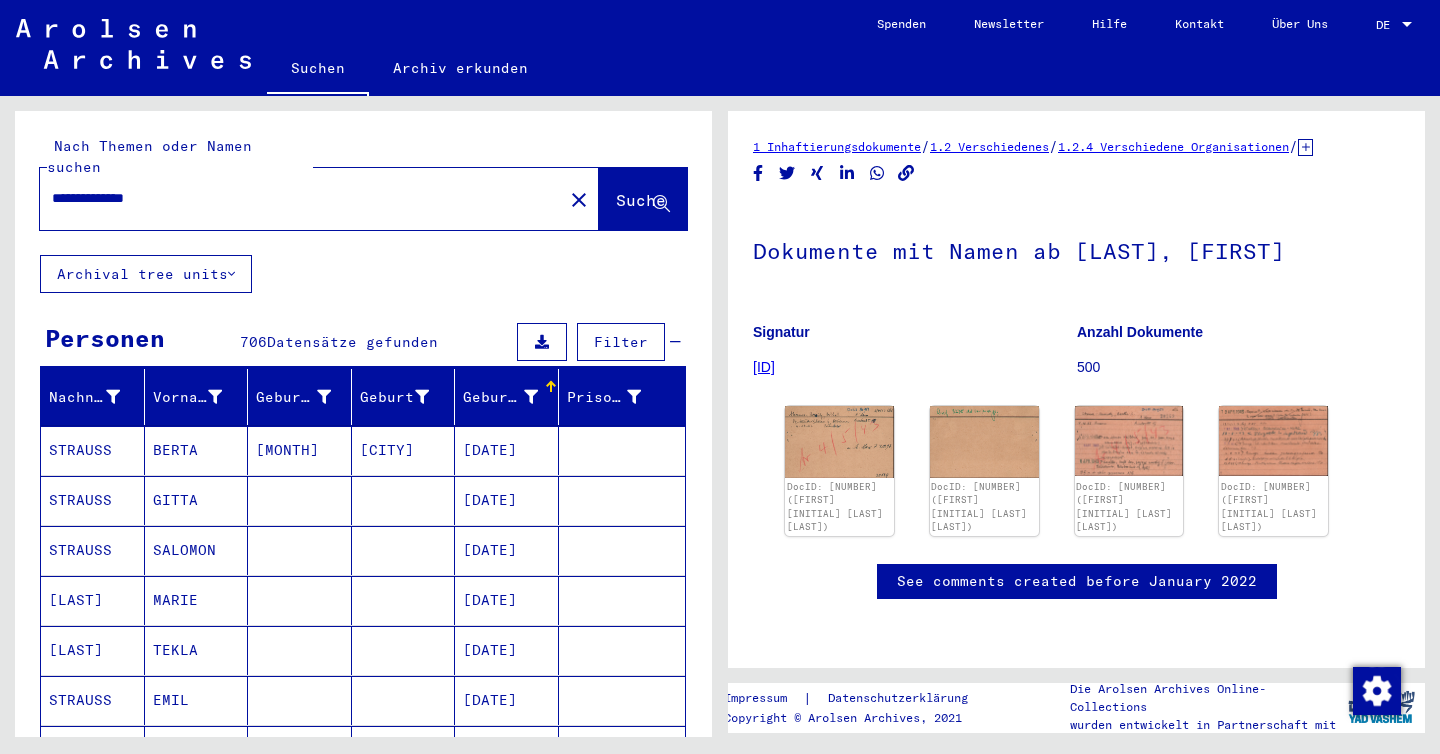 click on "**********" at bounding box center (301, 198) 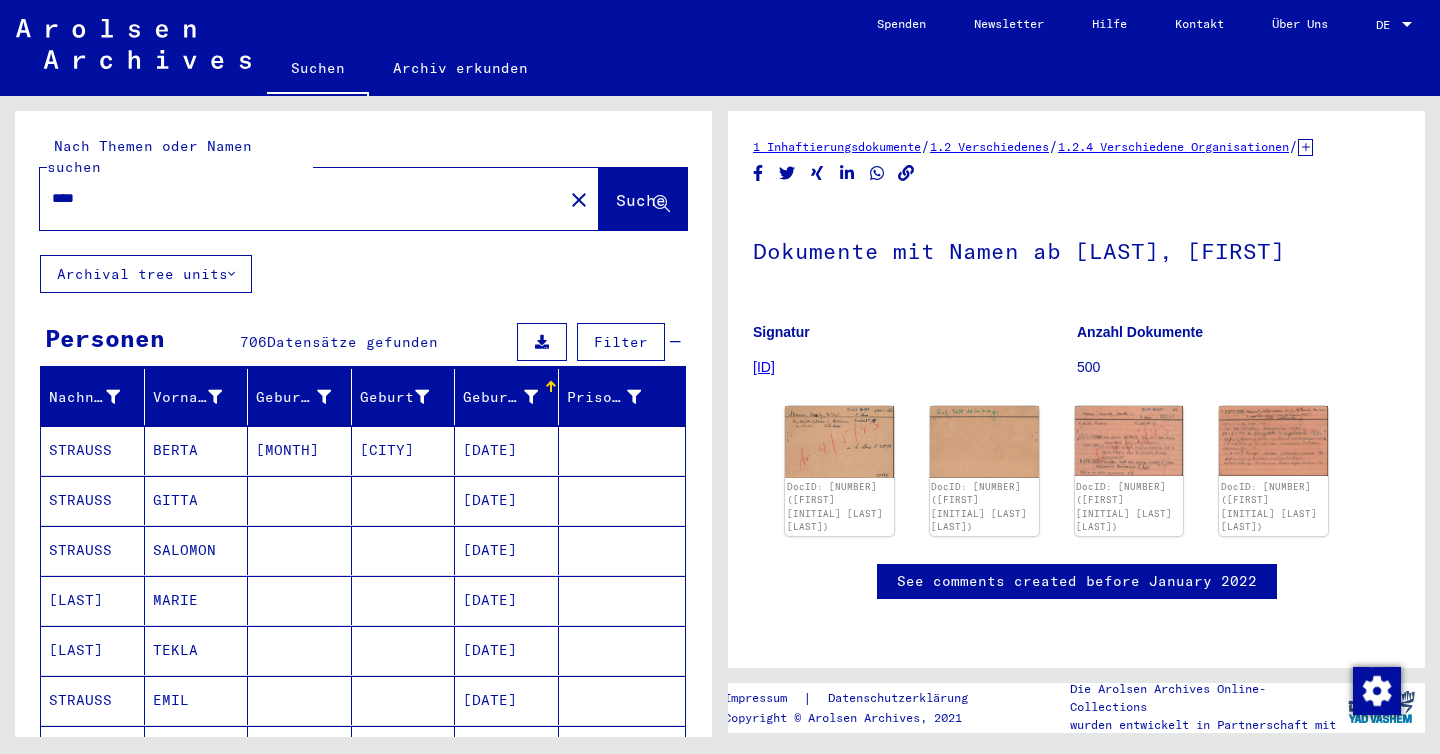 paste on "**********" 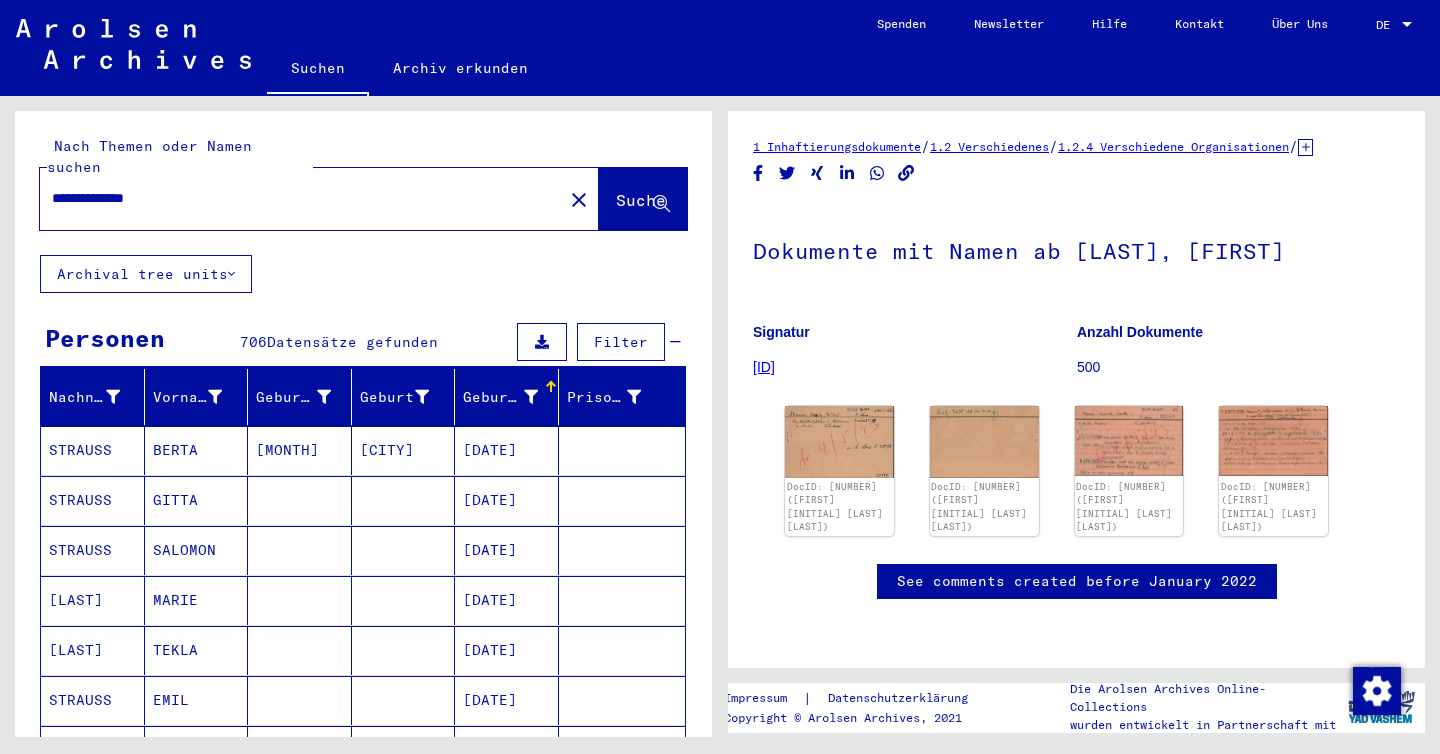type on "**********" 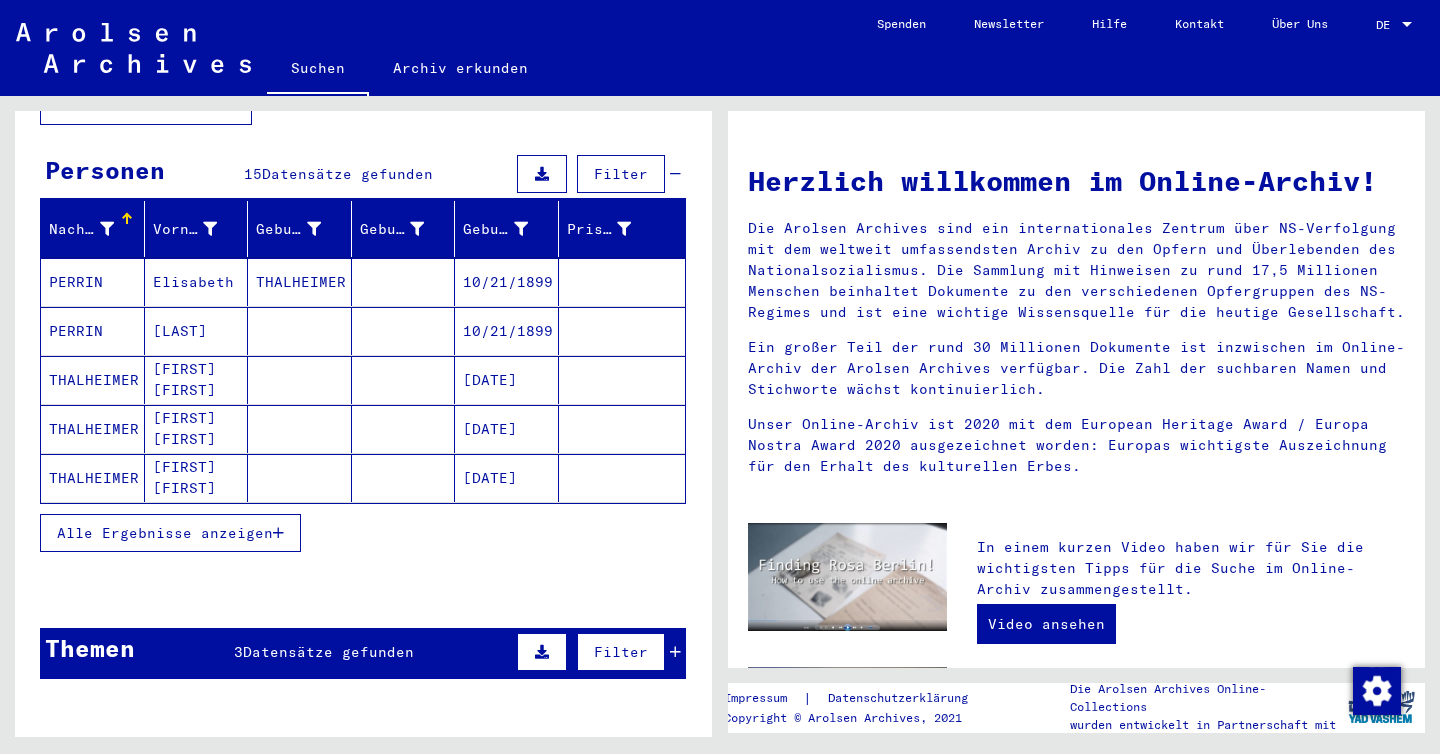 scroll, scrollTop: 248, scrollLeft: 0, axis: vertical 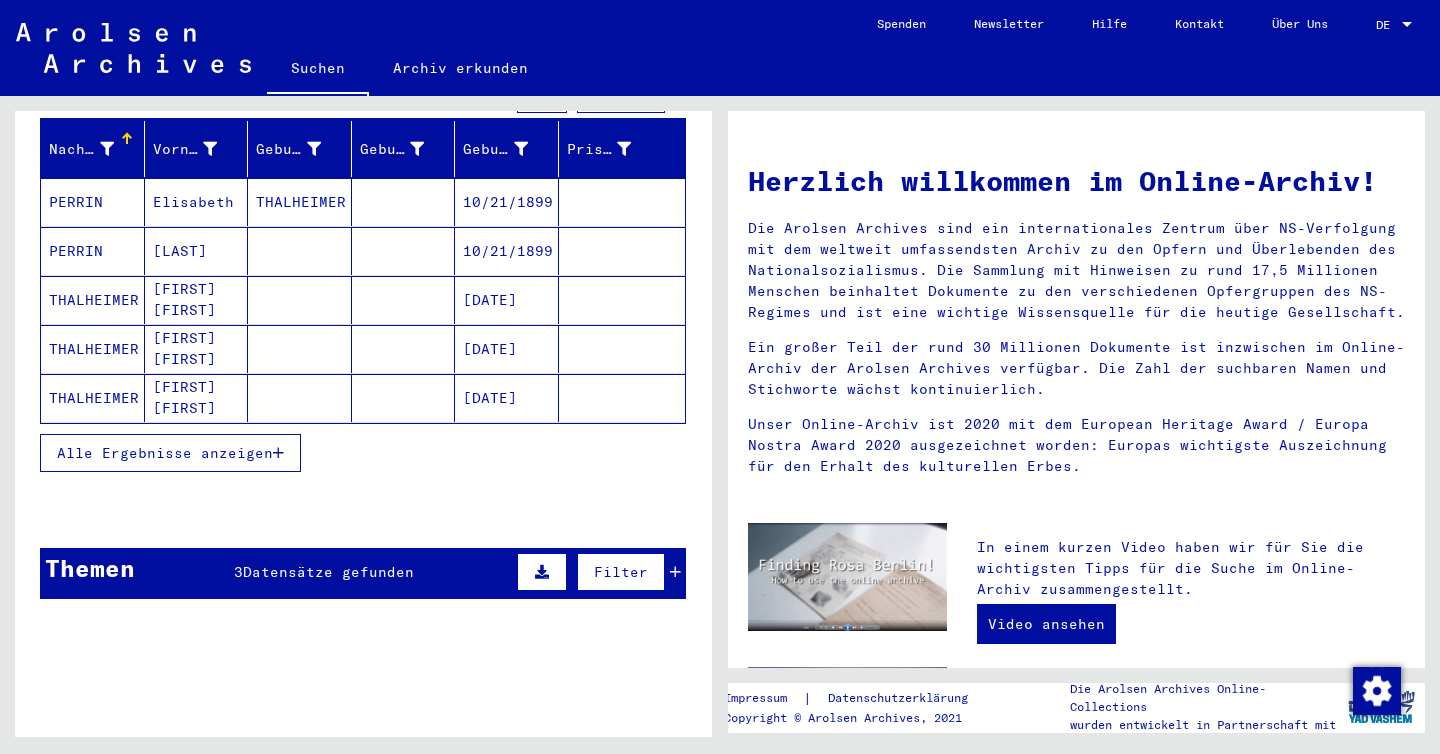 click on "[DATE]" 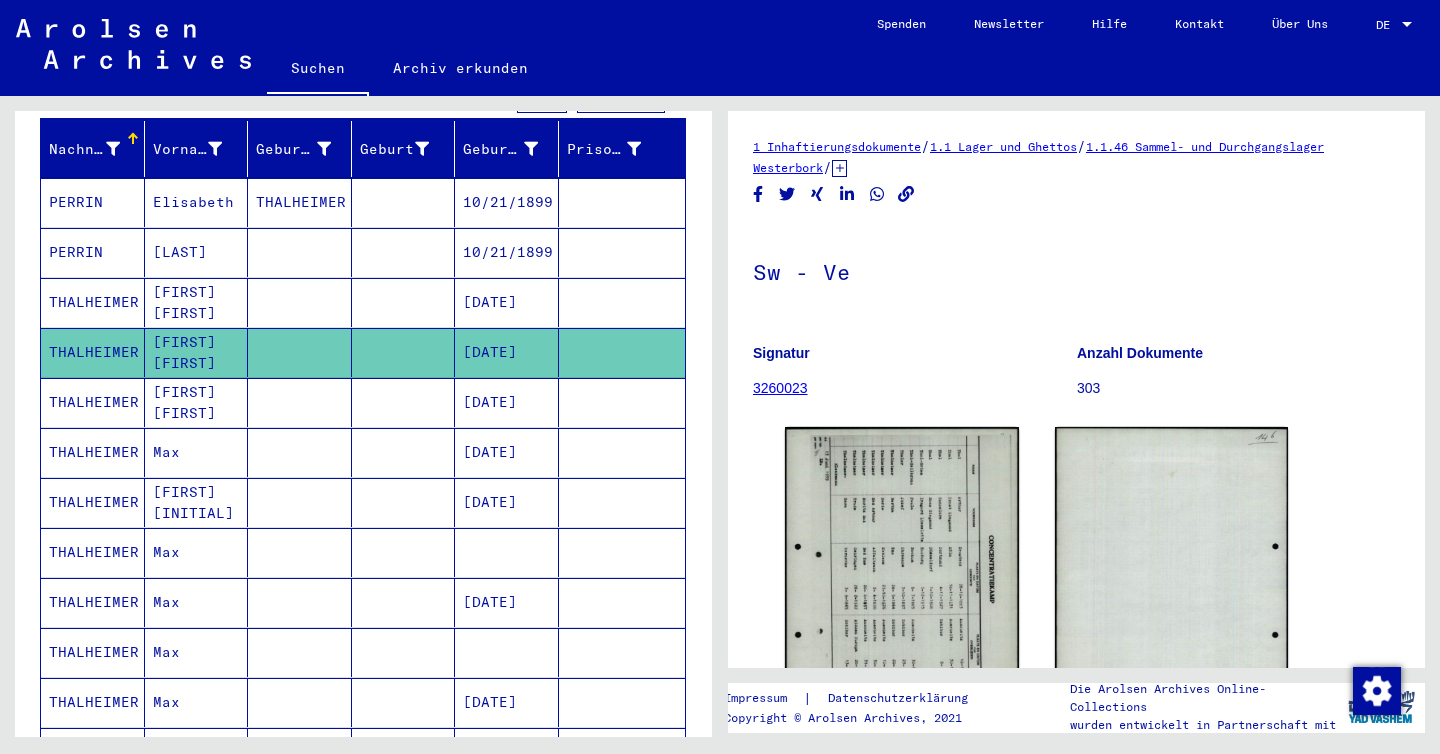 scroll, scrollTop: 0, scrollLeft: 0, axis: both 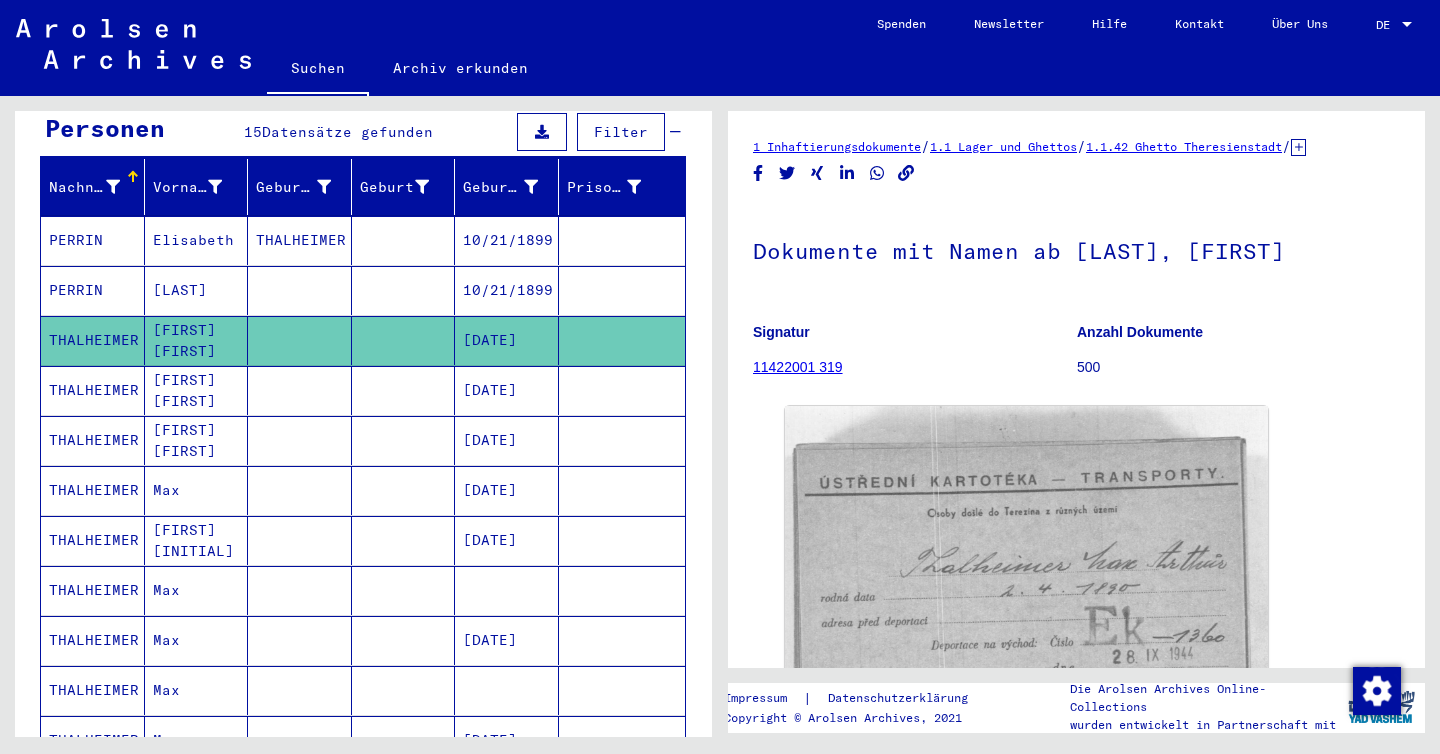 click on "[DATE]" at bounding box center [507, 490] 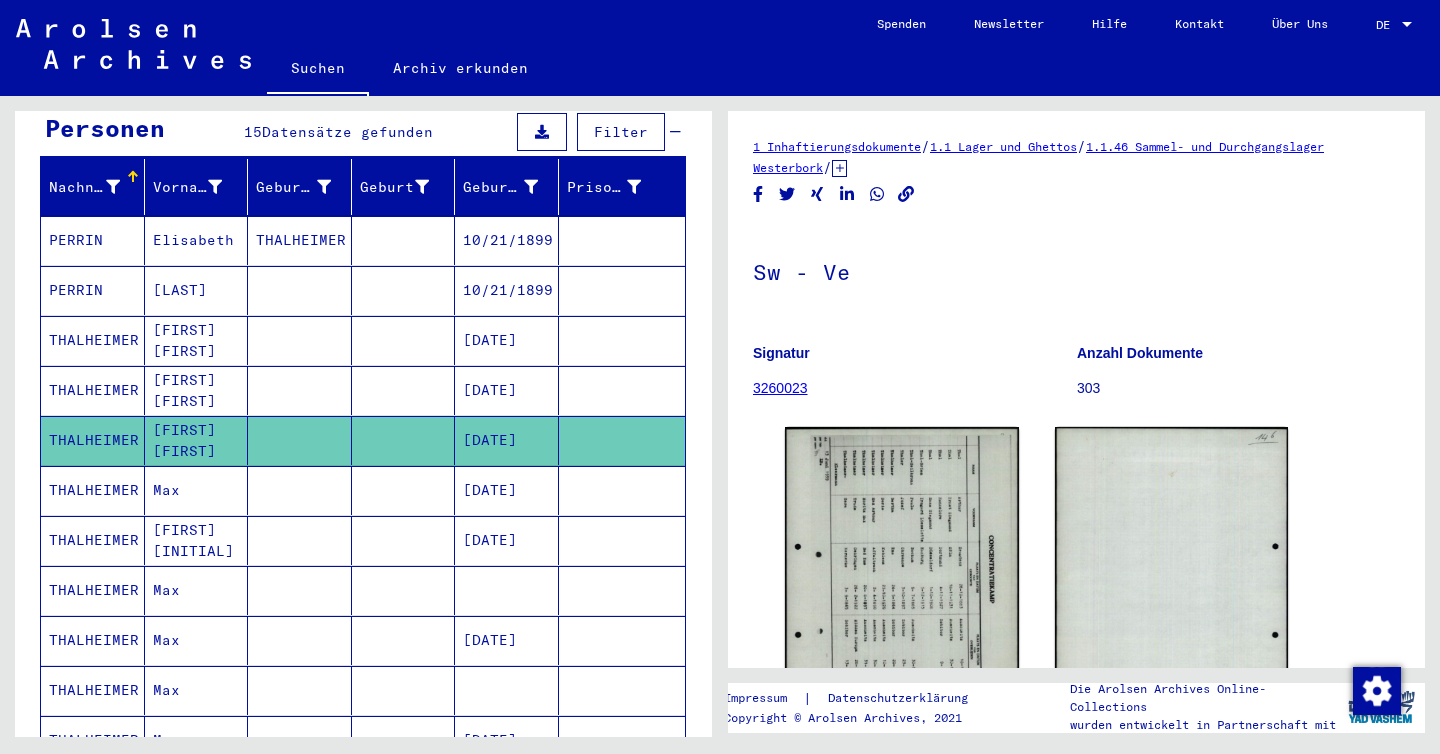 scroll, scrollTop: 0, scrollLeft: 0, axis: both 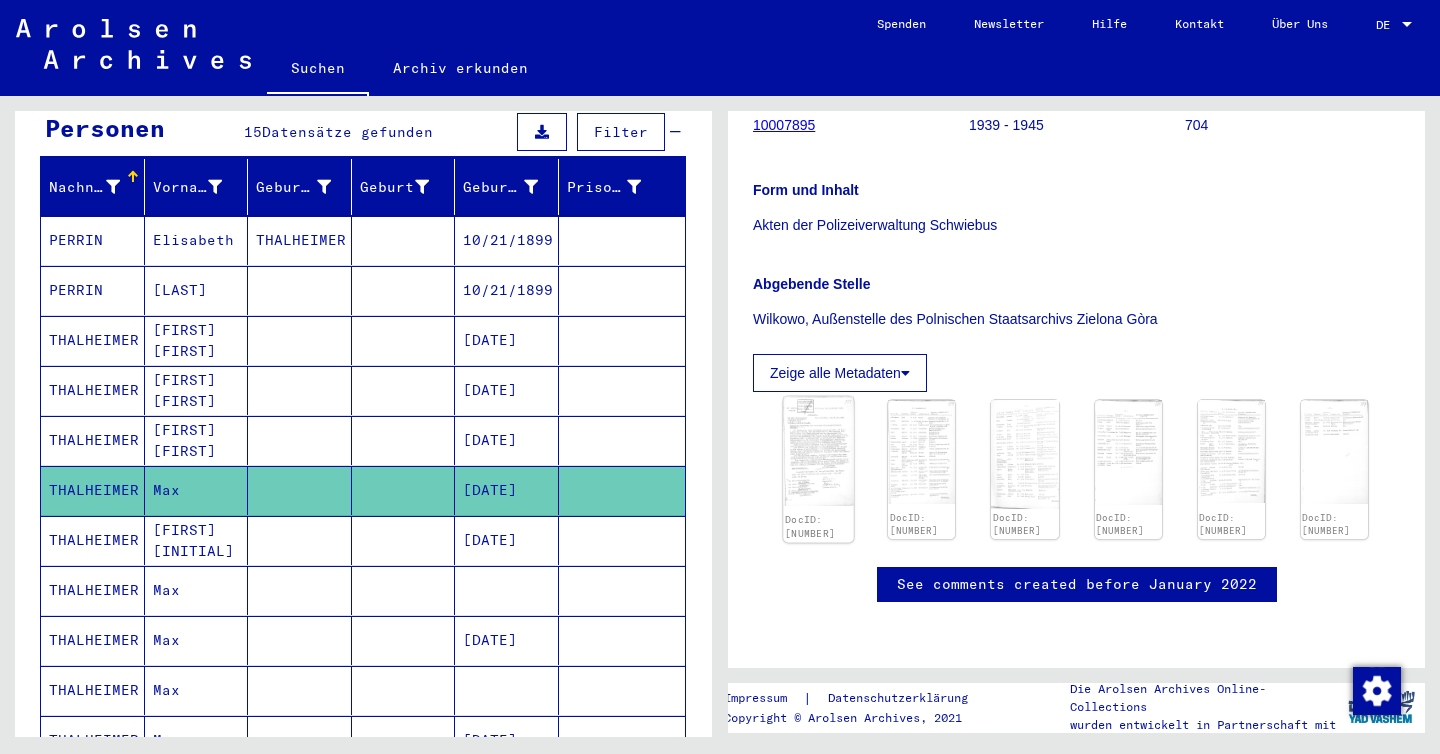 click 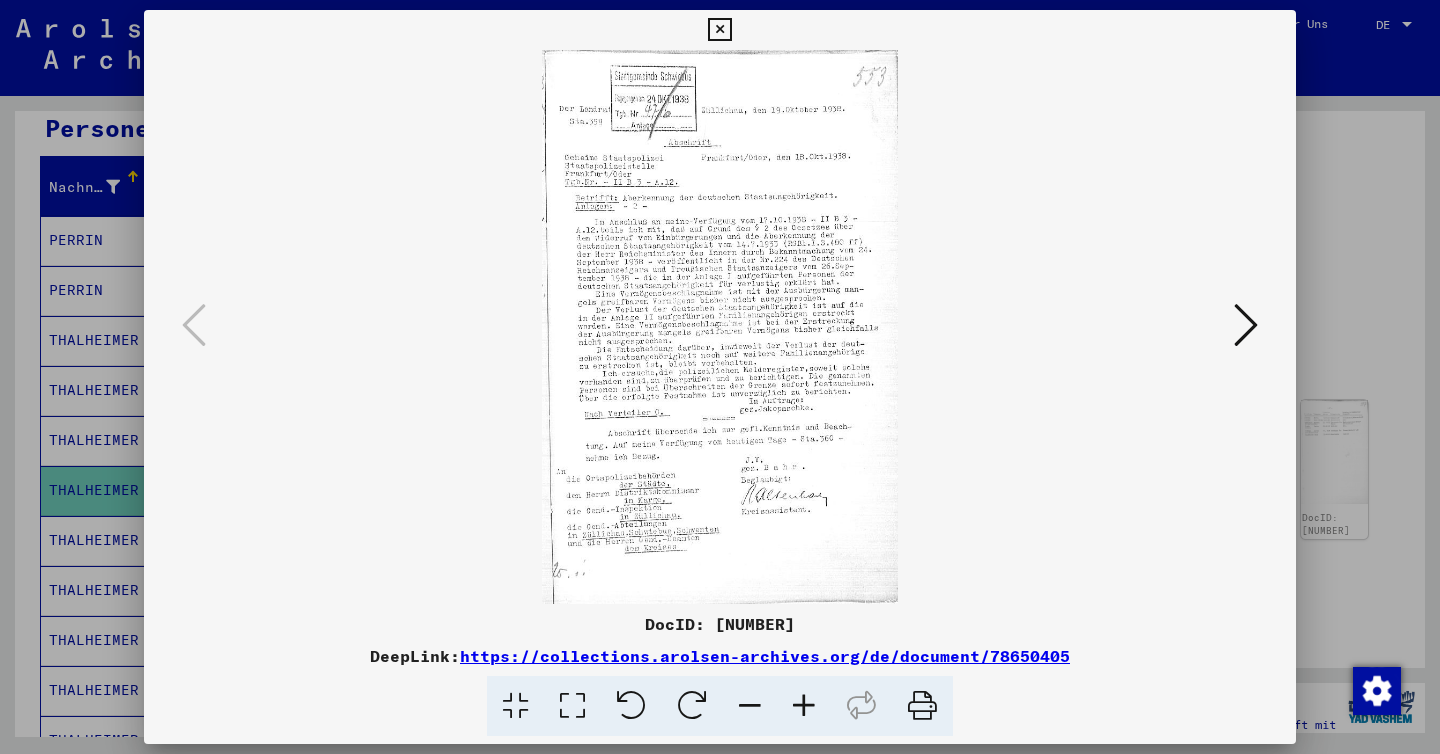 click at bounding box center (1246, 326) 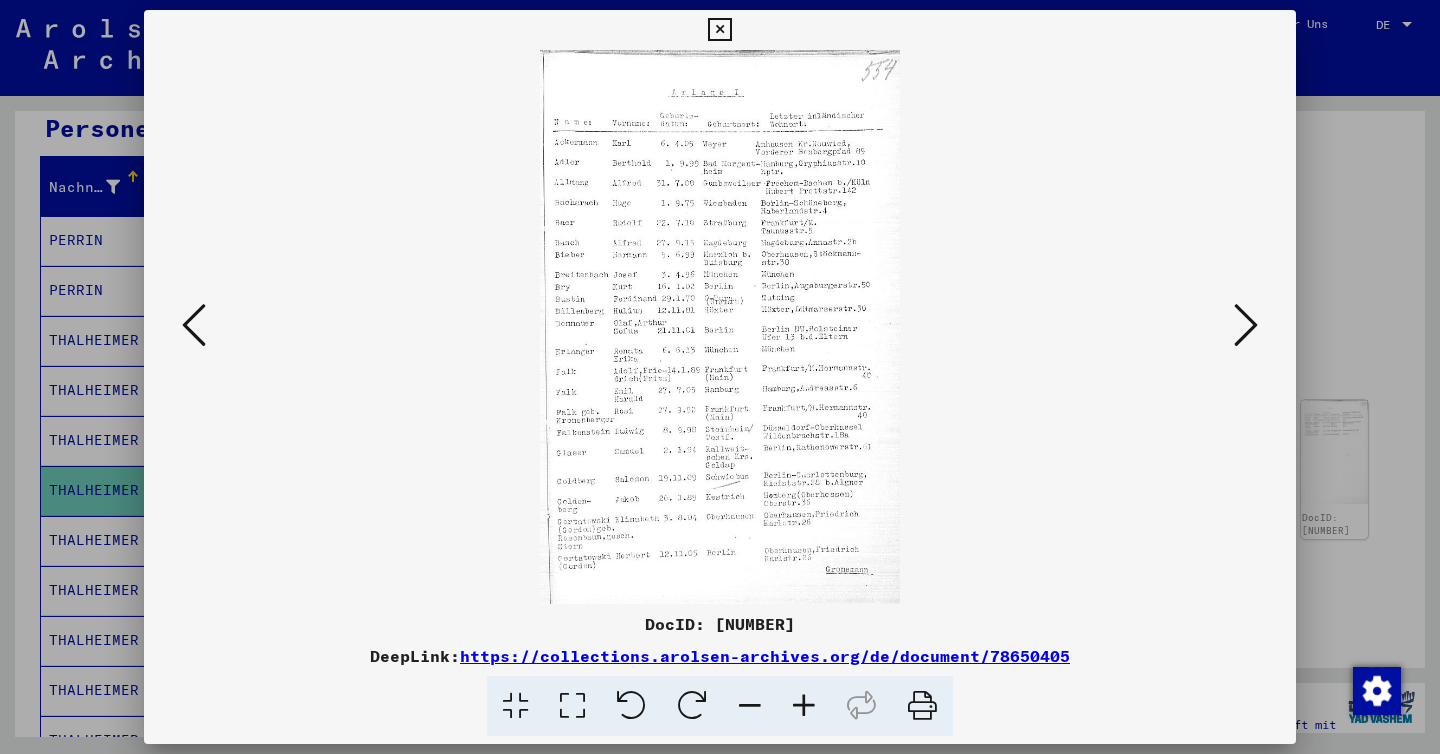 click at bounding box center (1246, 326) 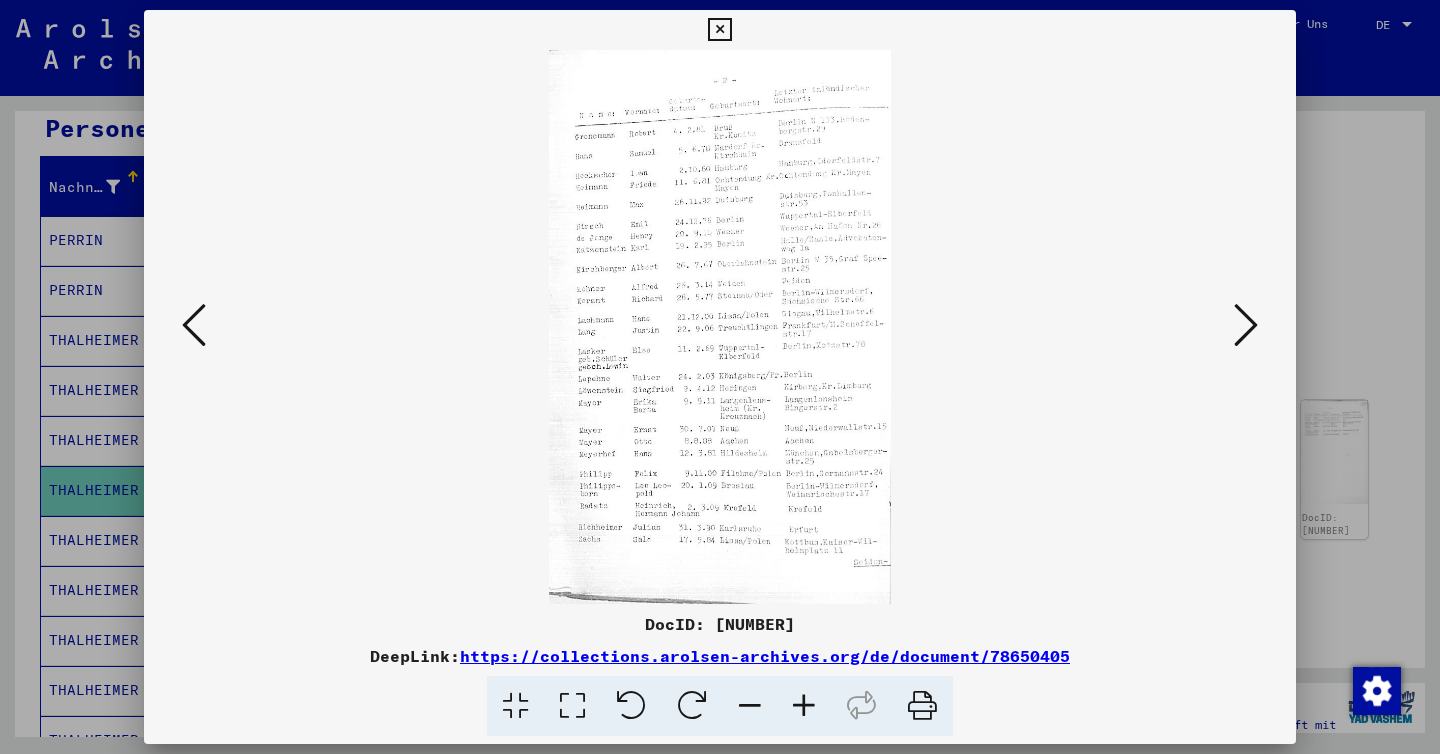 click at bounding box center (1246, 326) 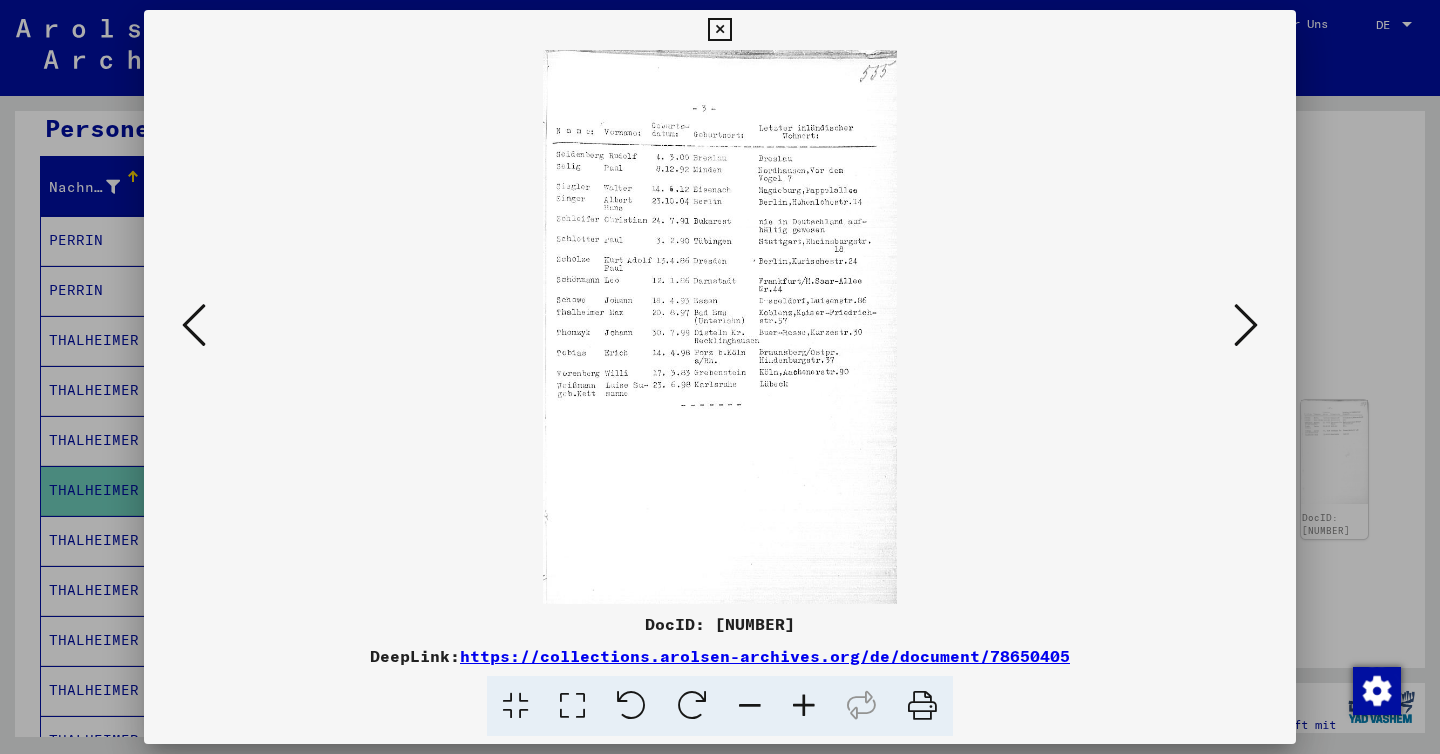 click at bounding box center [1246, 326] 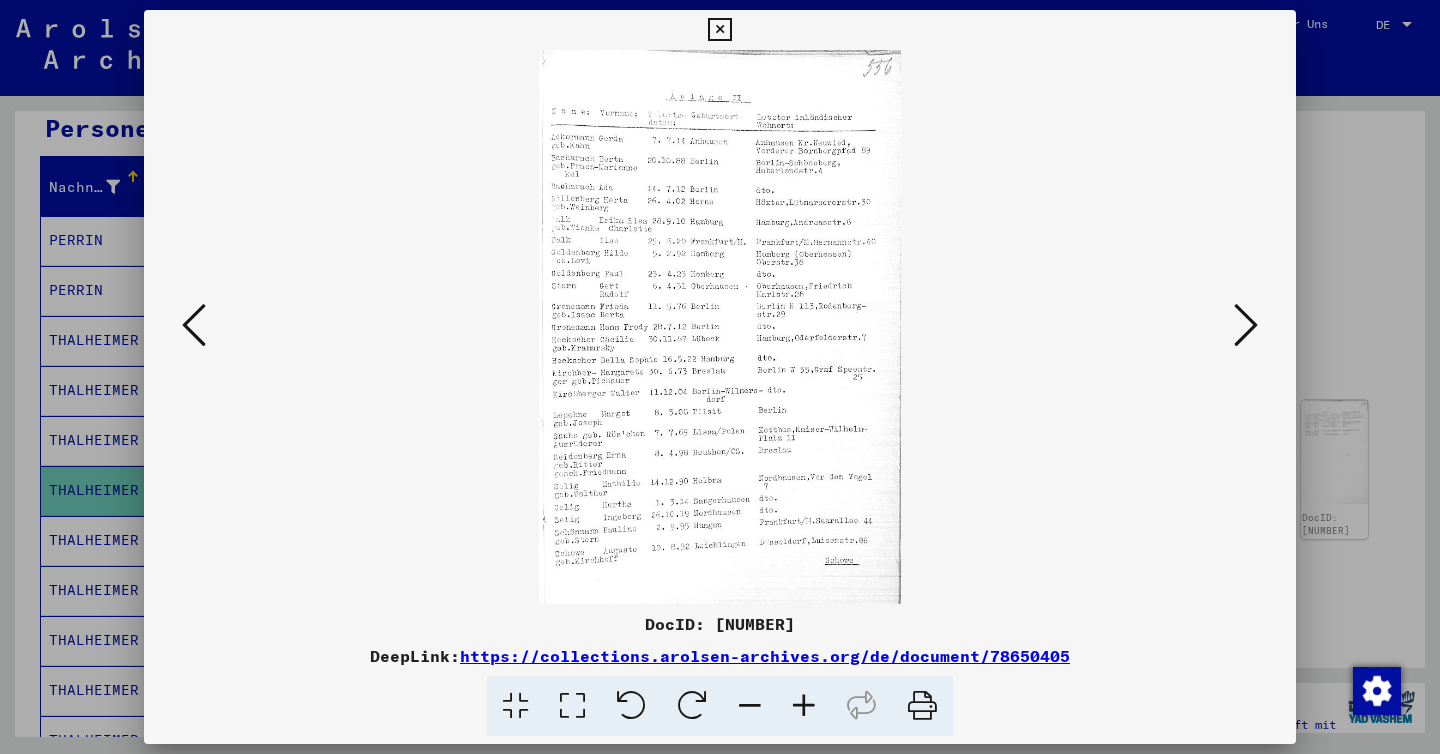 click at bounding box center (719, 30) 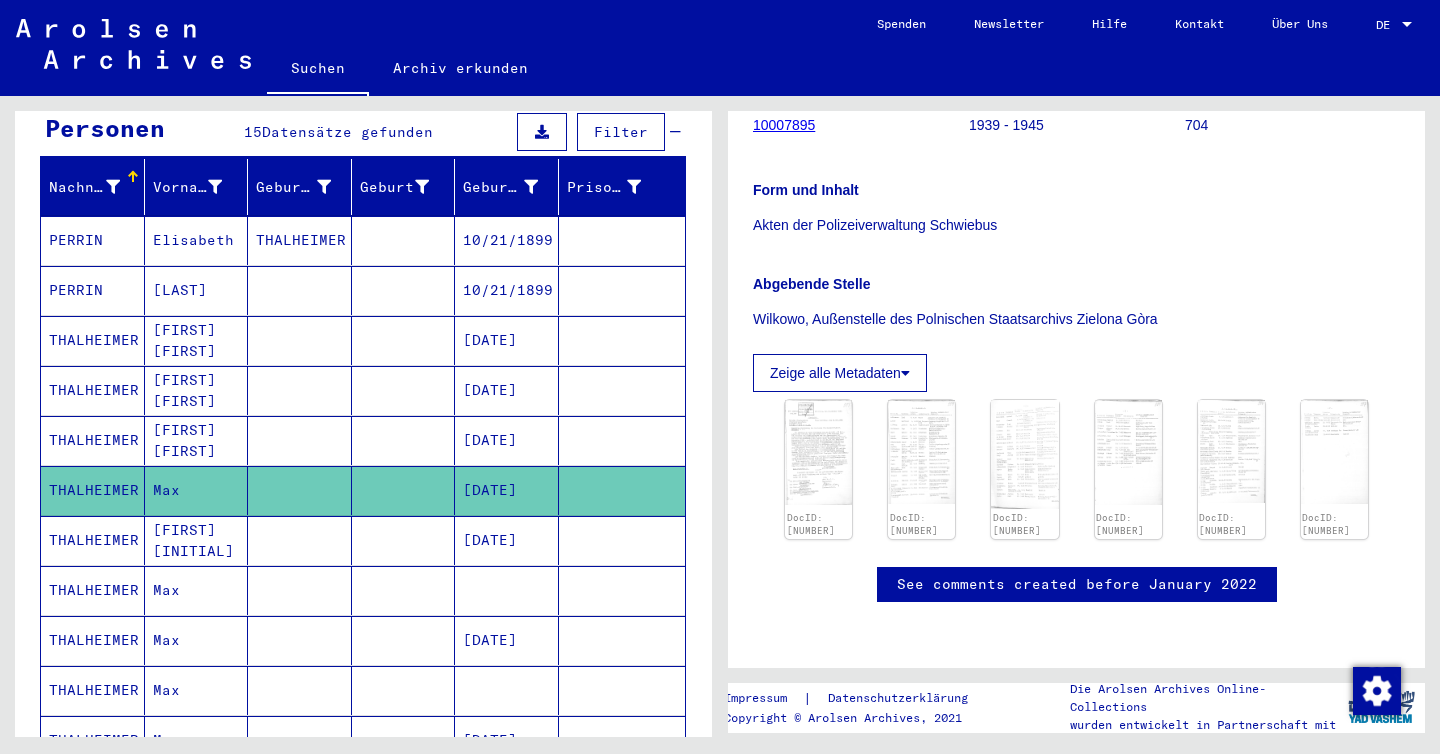 scroll, scrollTop: 0, scrollLeft: 0, axis: both 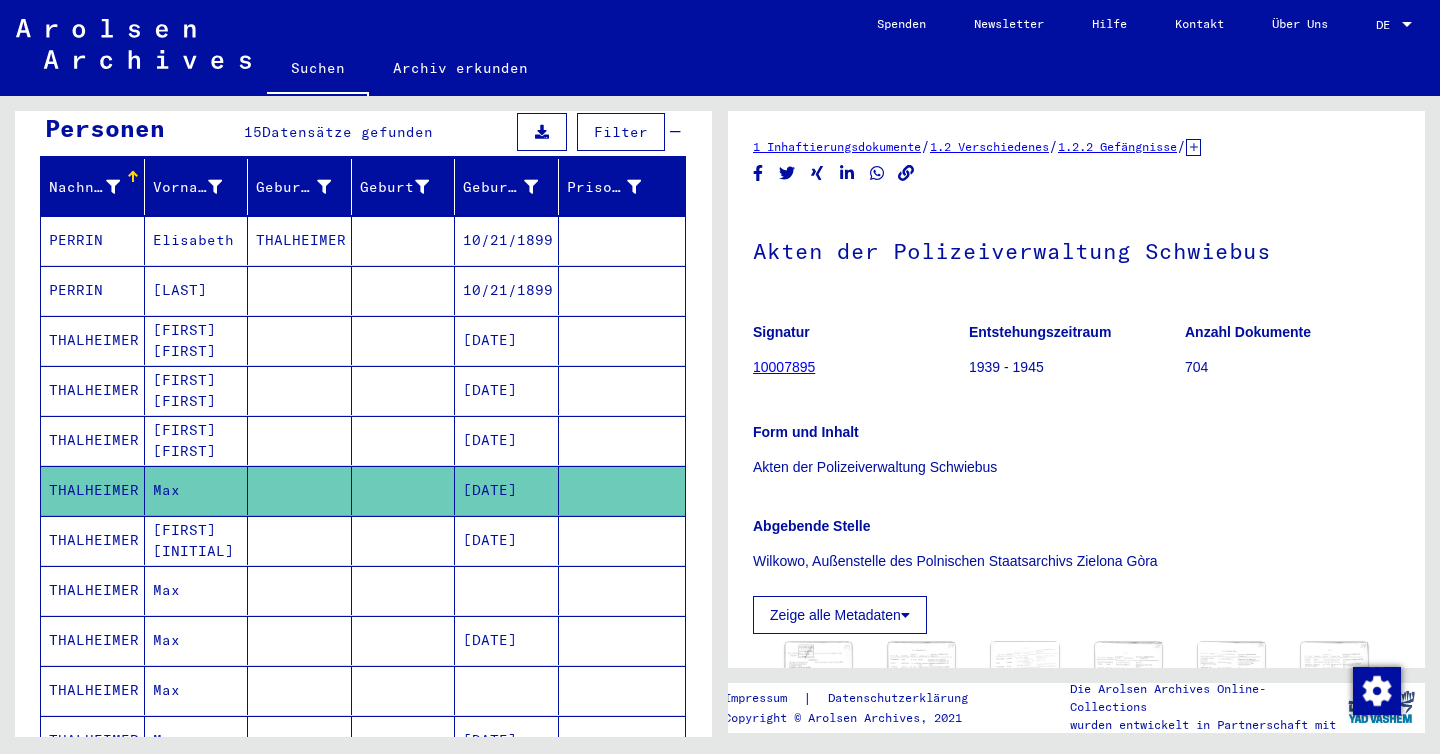 click 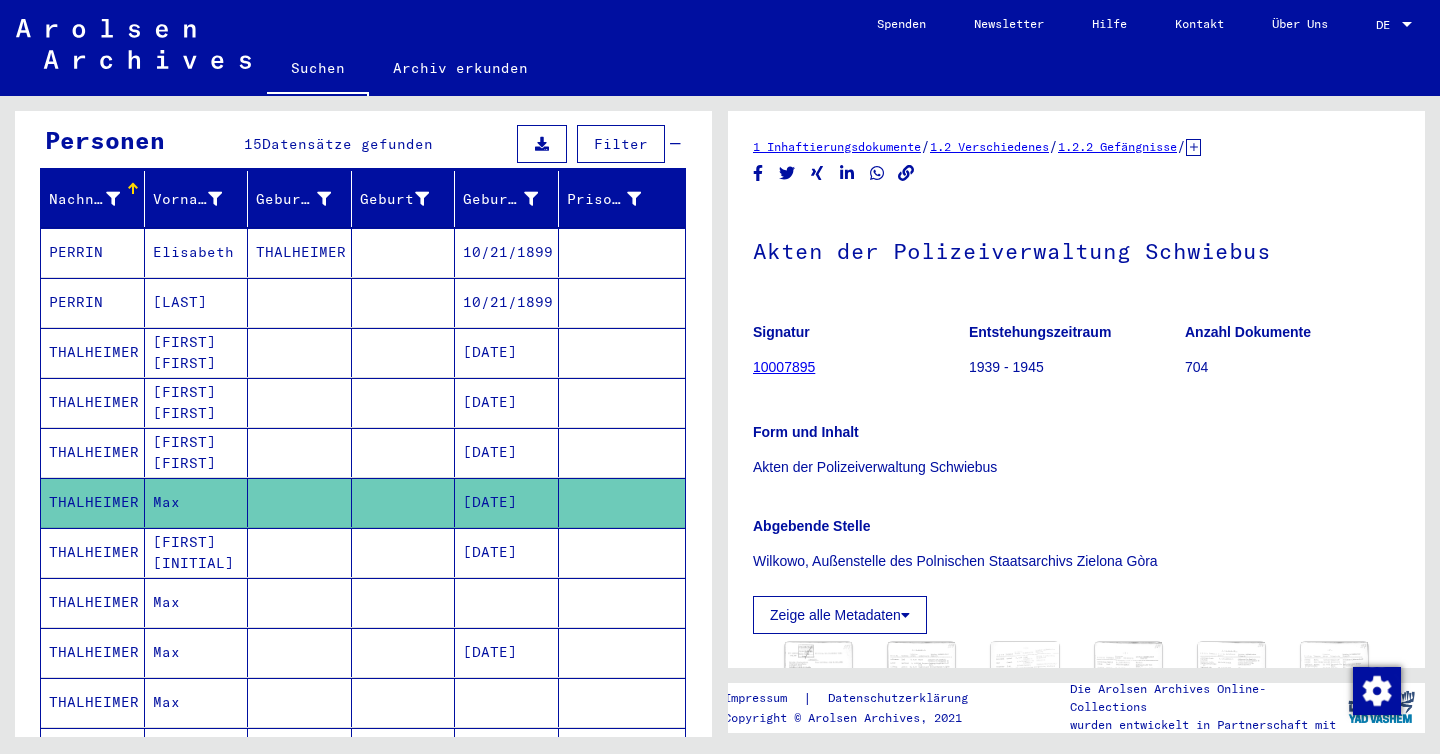 scroll, scrollTop: 204, scrollLeft: 0, axis: vertical 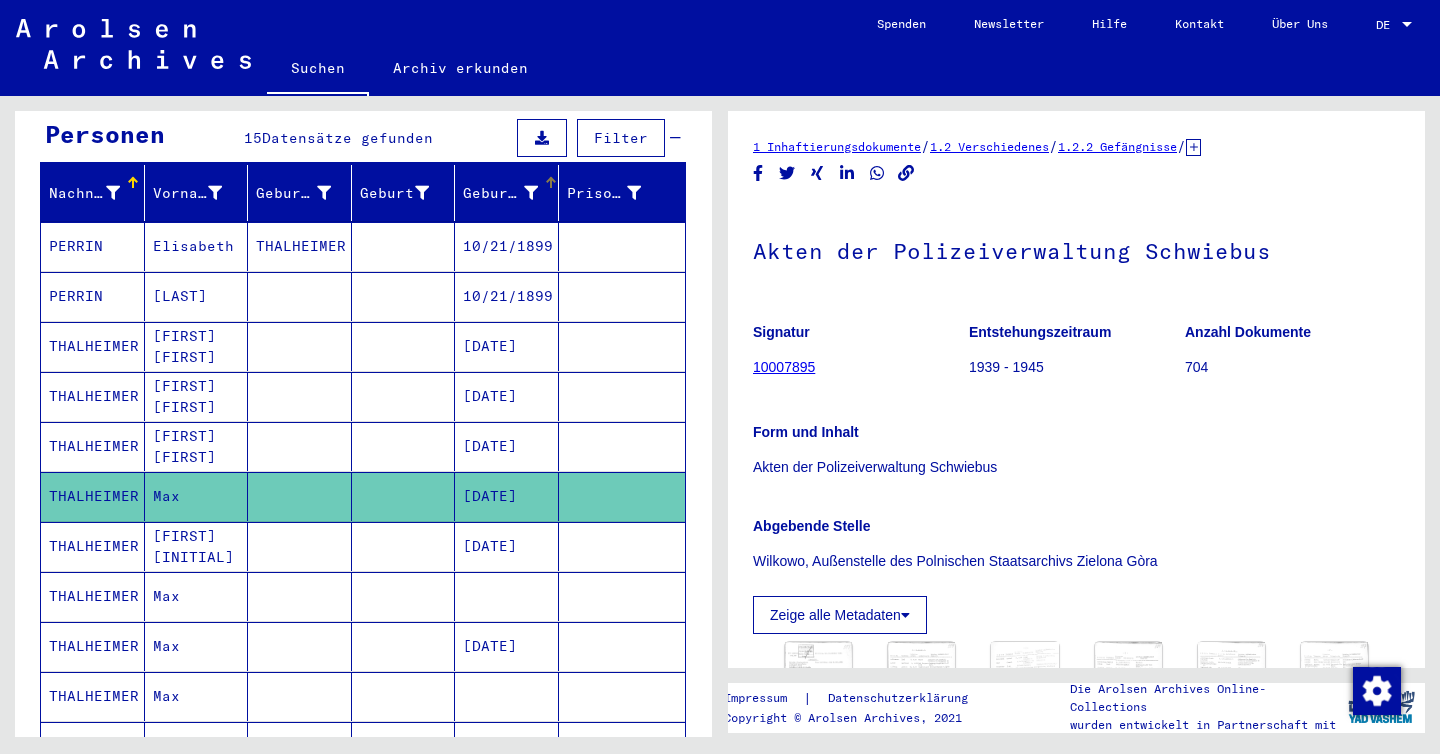 click on "Geburtsdatum" at bounding box center (500, 193) 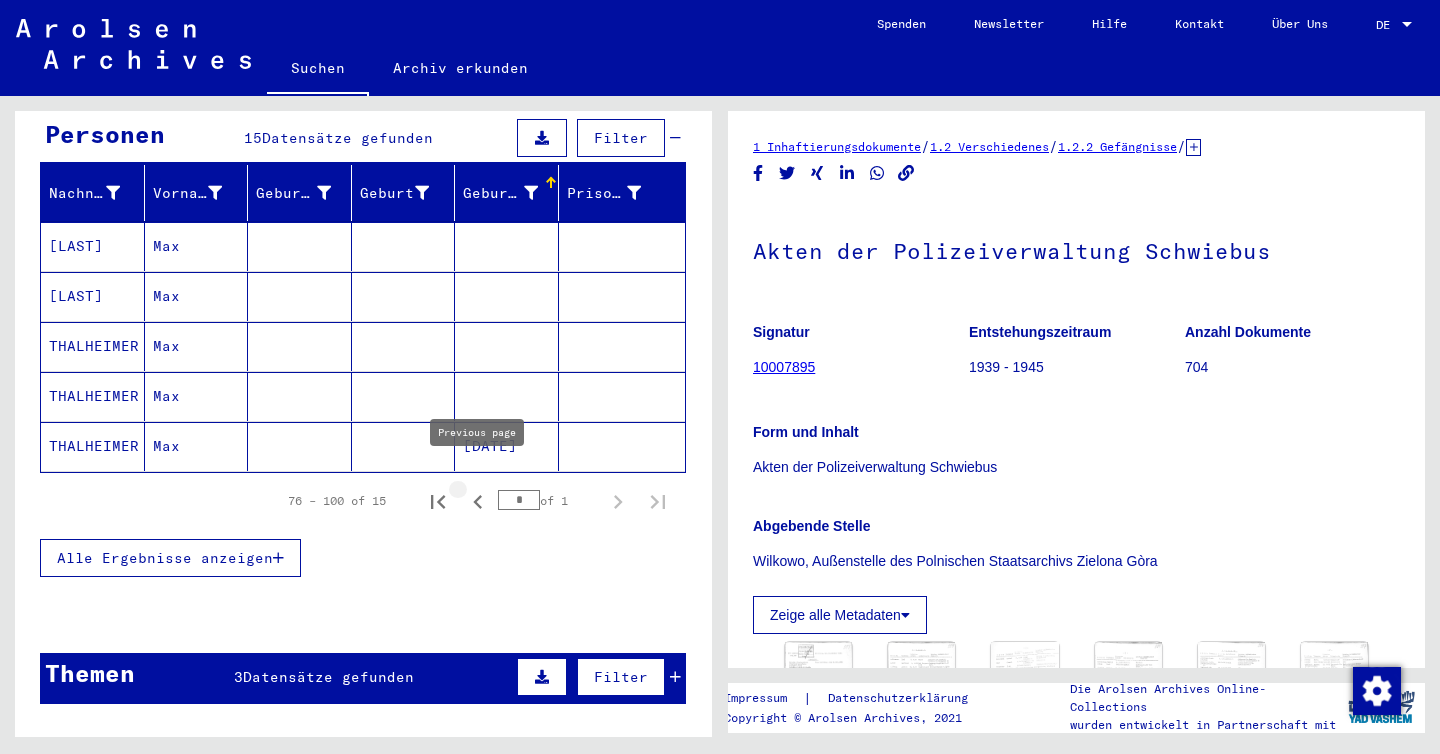 click 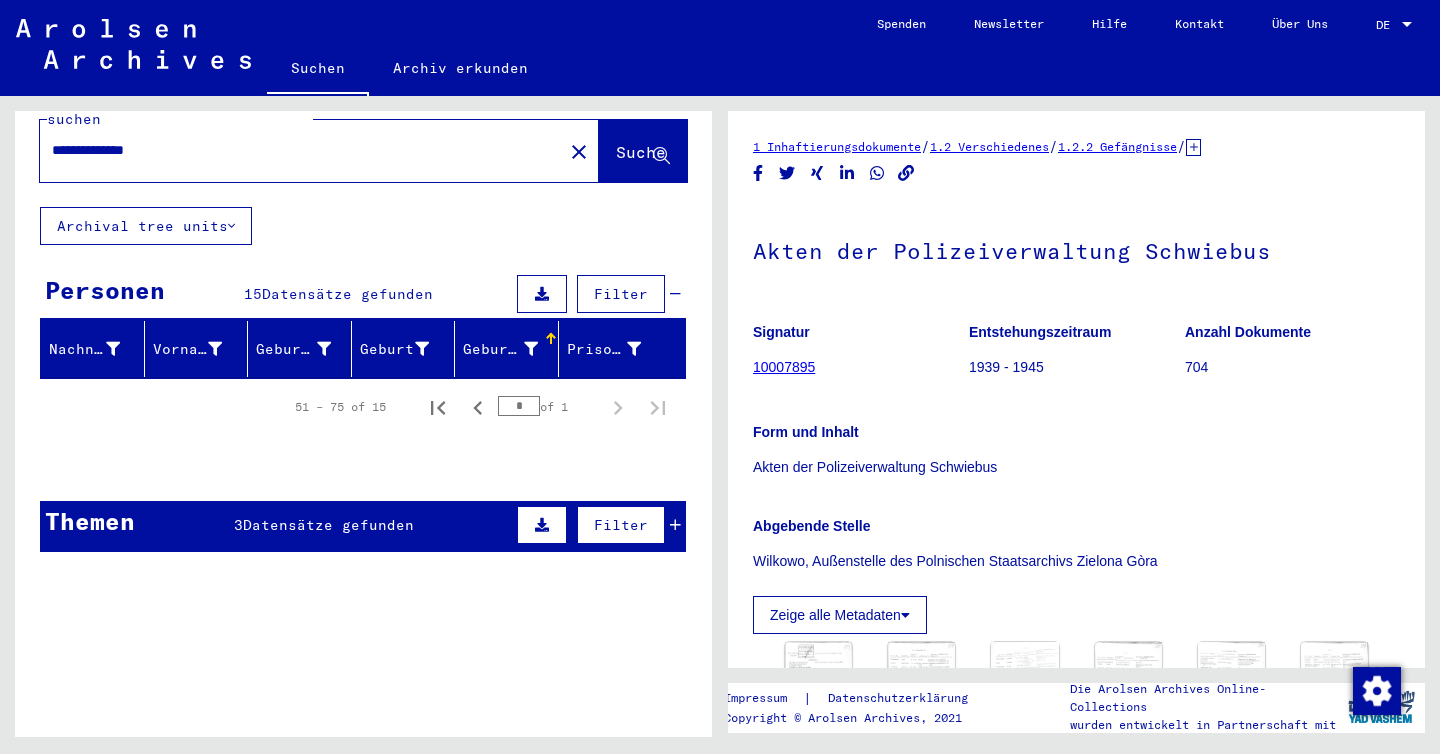scroll, scrollTop: 21, scrollLeft: 0, axis: vertical 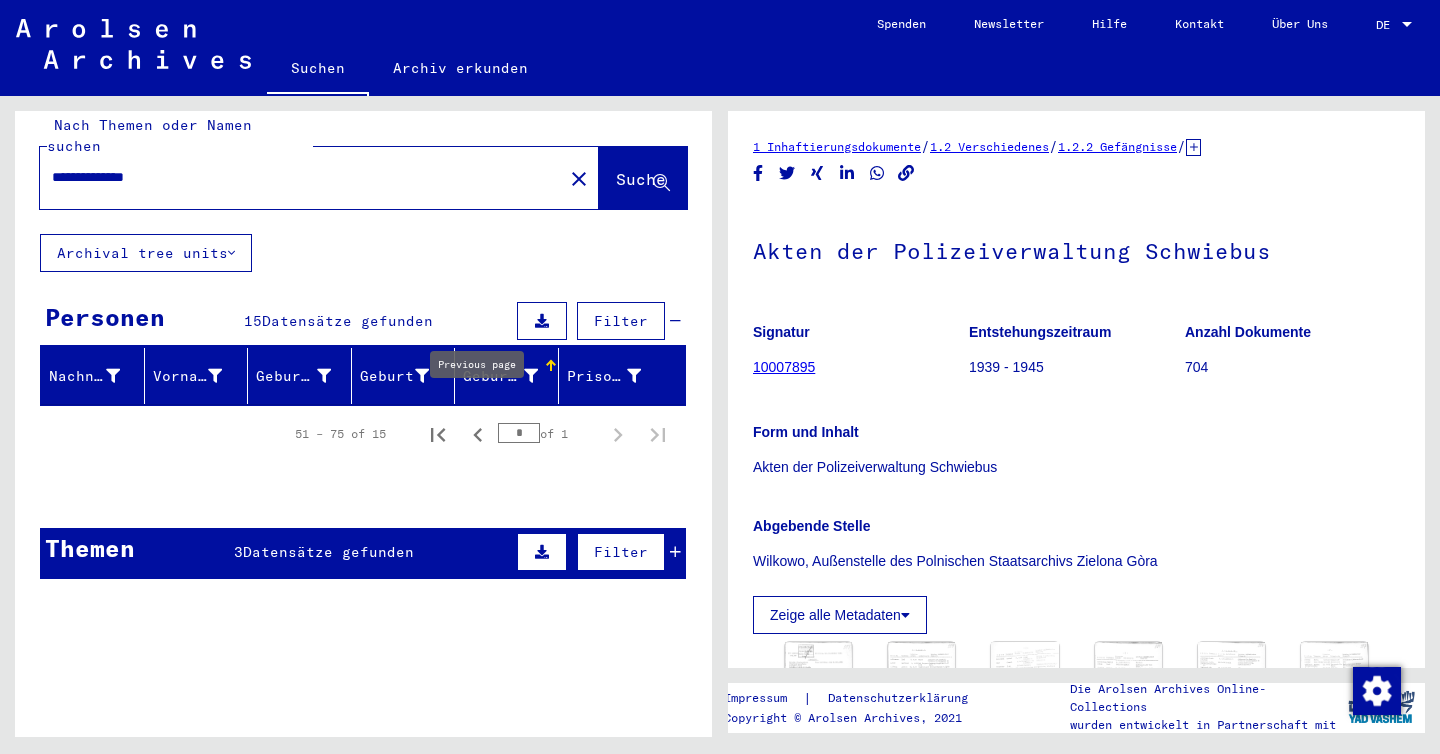 click 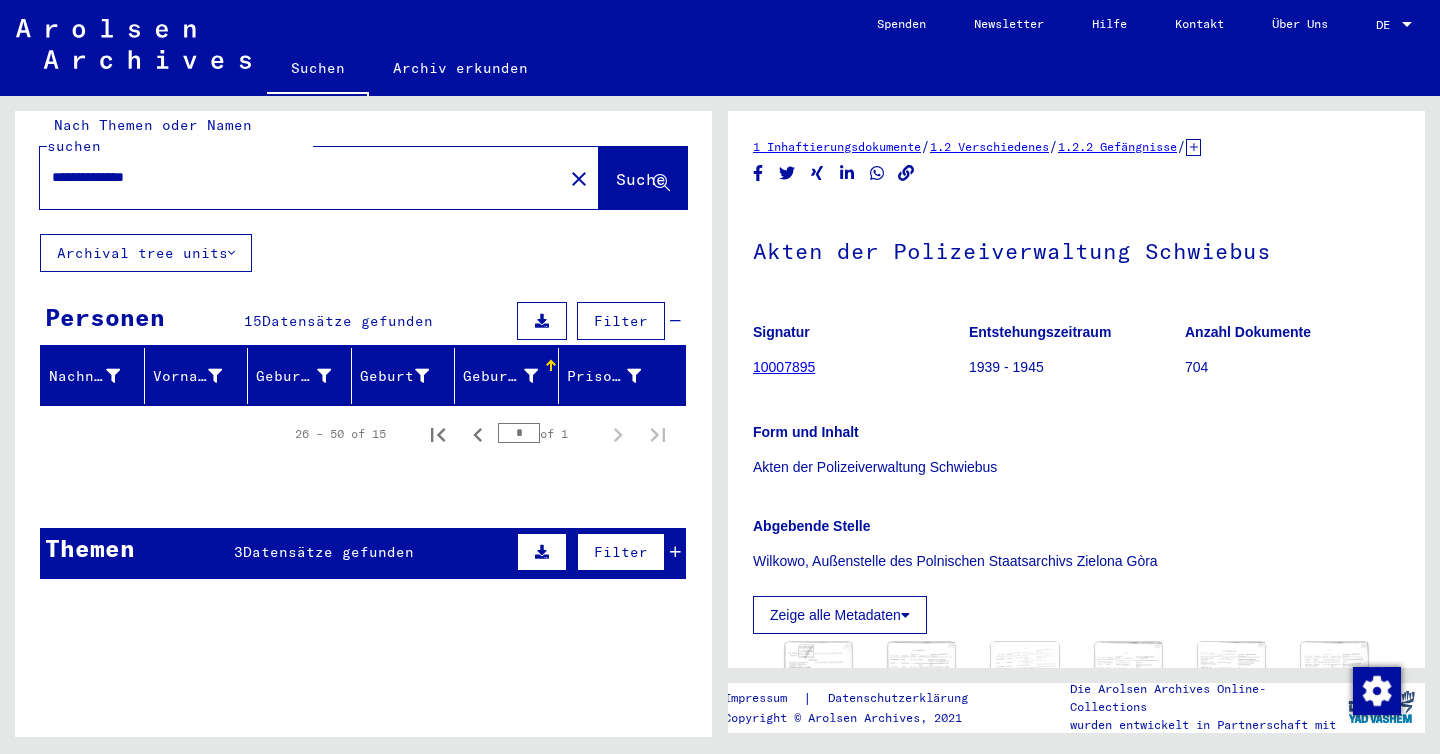 click 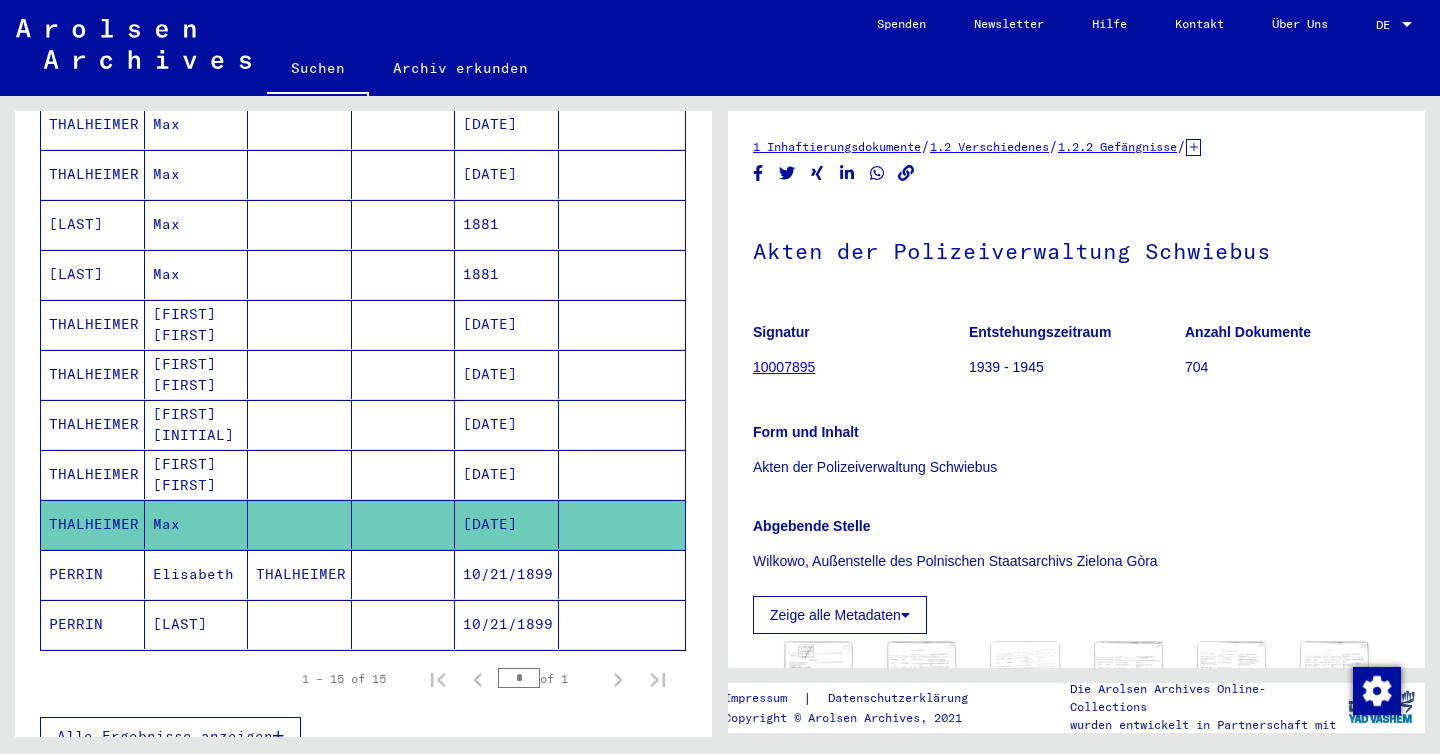 scroll, scrollTop: 543, scrollLeft: 0, axis: vertical 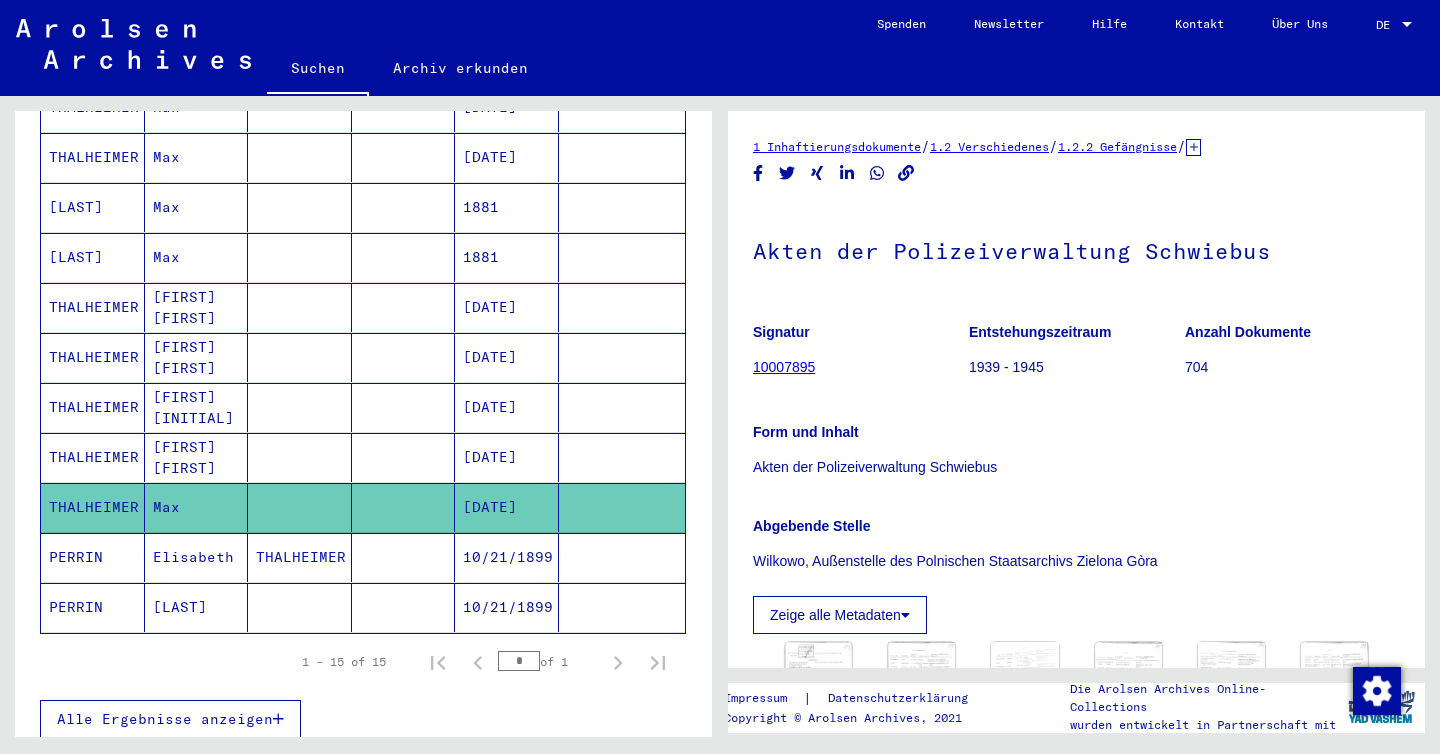 click on "[DATE]" at bounding box center (507, 507) 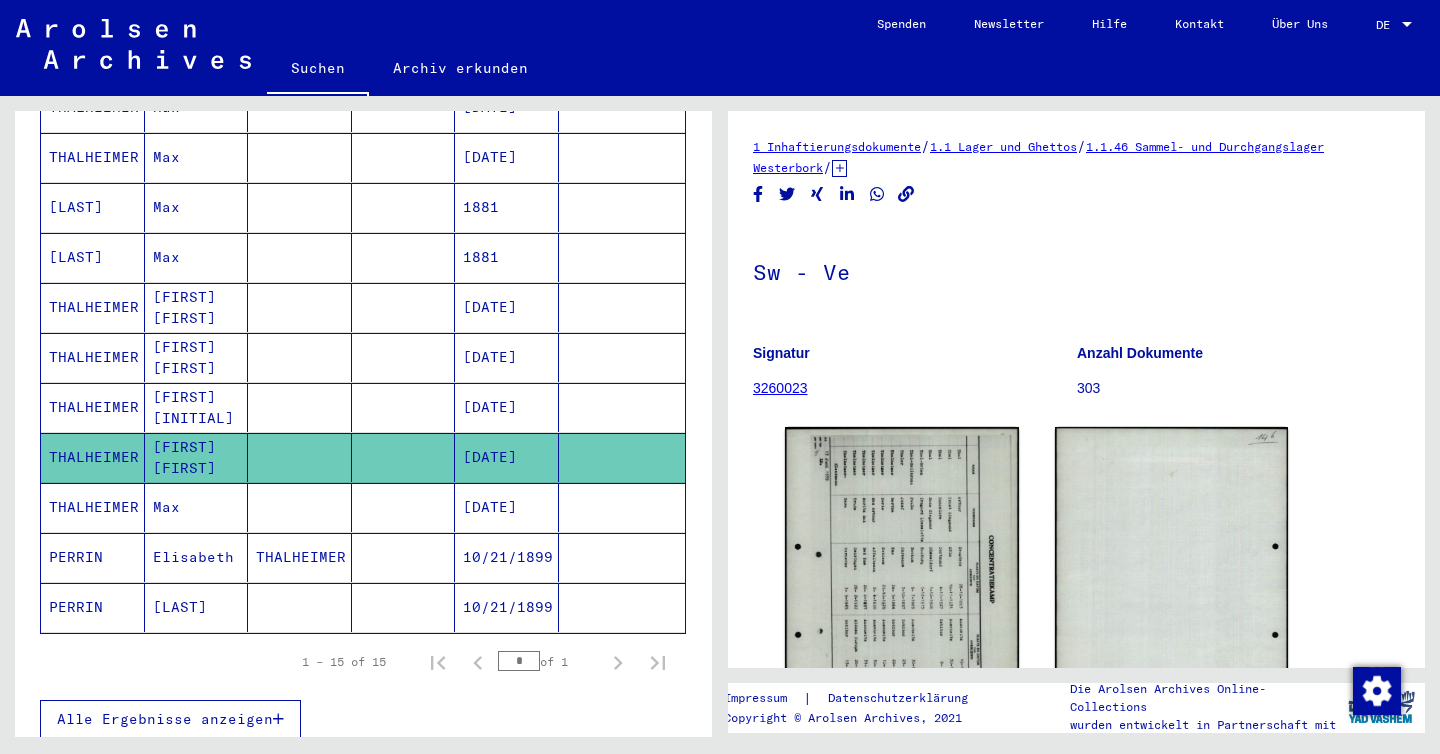 scroll, scrollTop: 0, scrollLeft: 0, axis: both 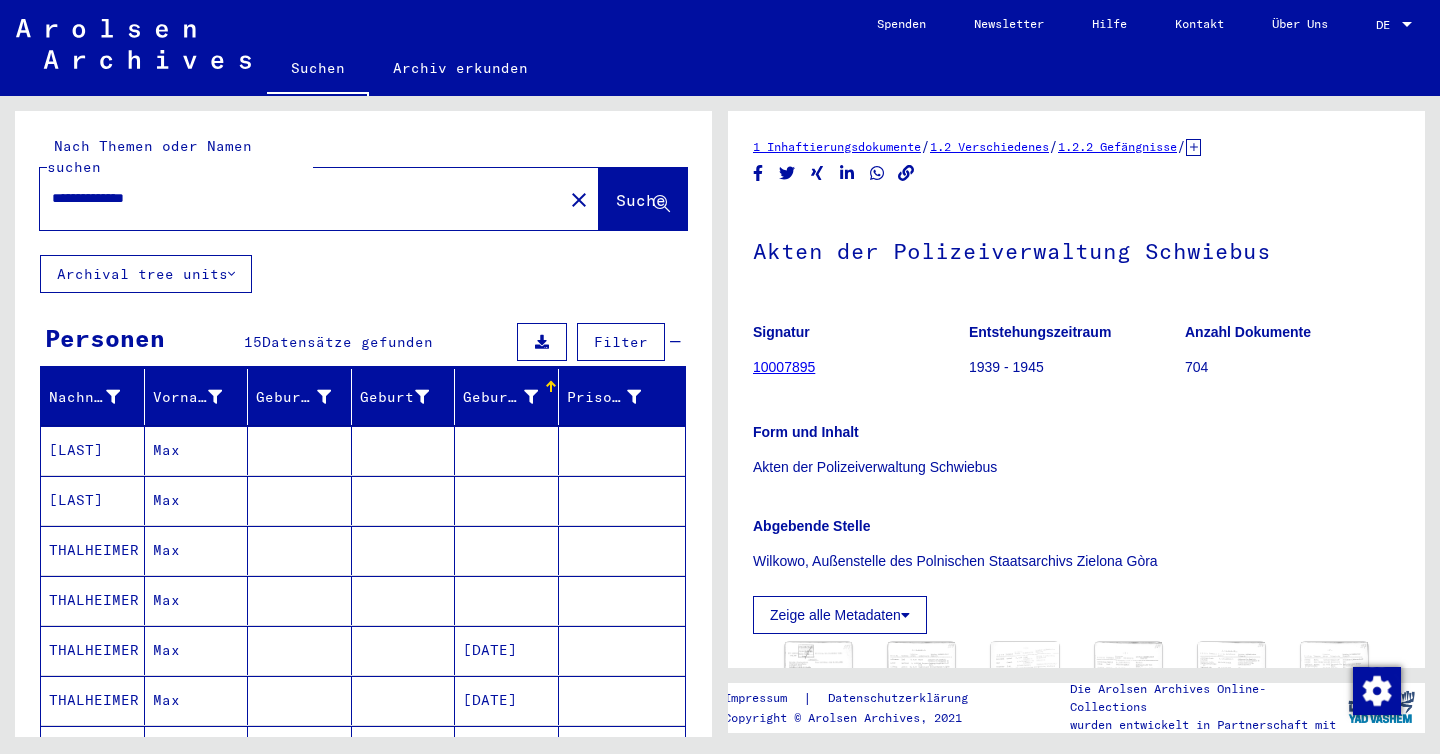 click at bounding box center (300, 500) 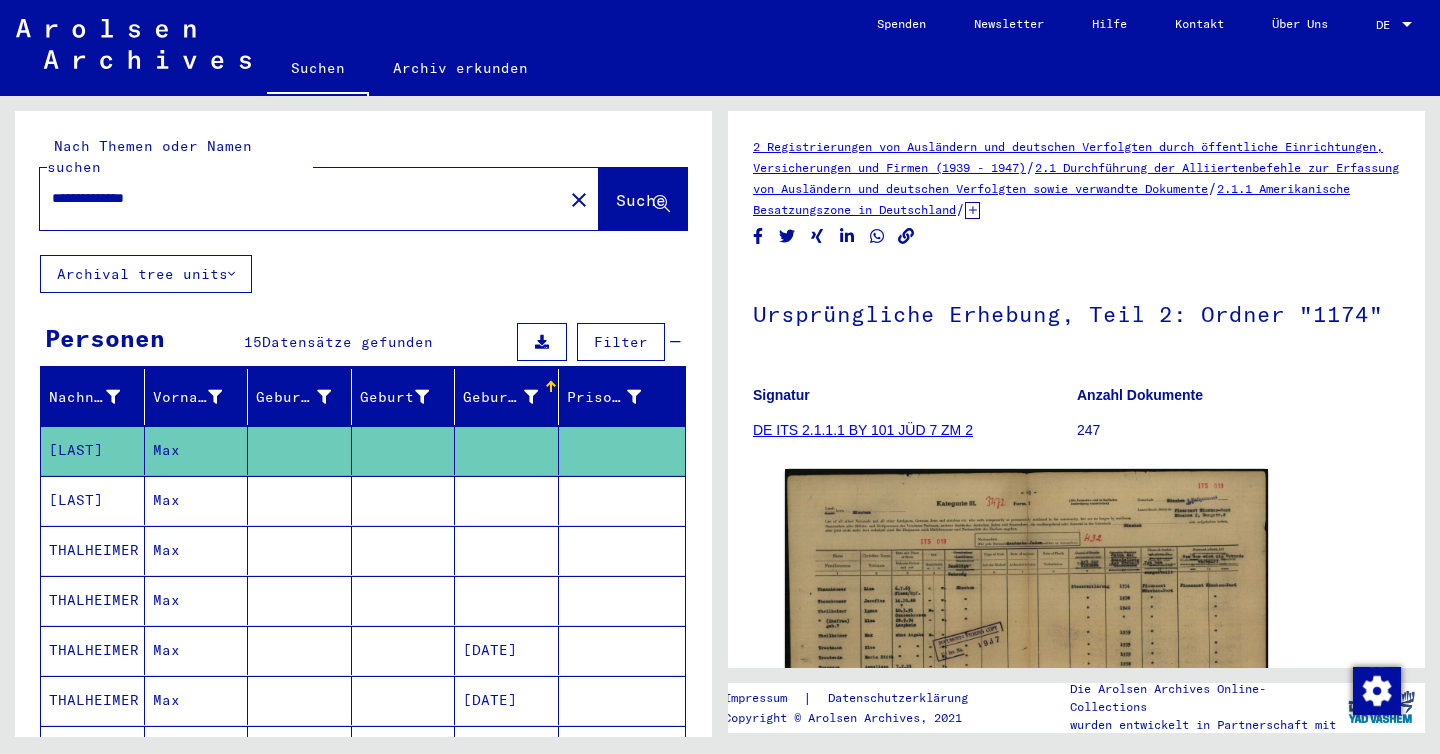 scroll, scrollTop: 0, scrollLeft: 0, axis: both 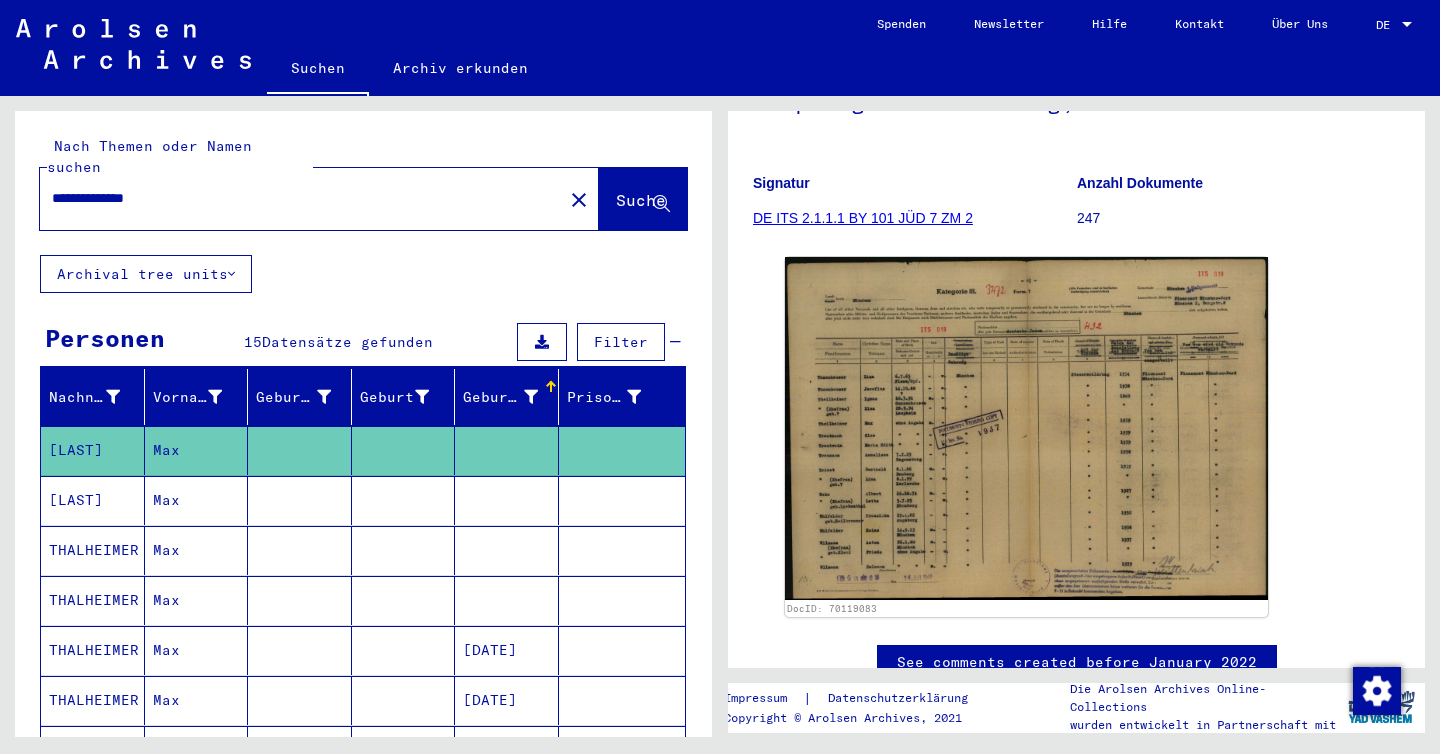 click at bounding box center (404, 550) 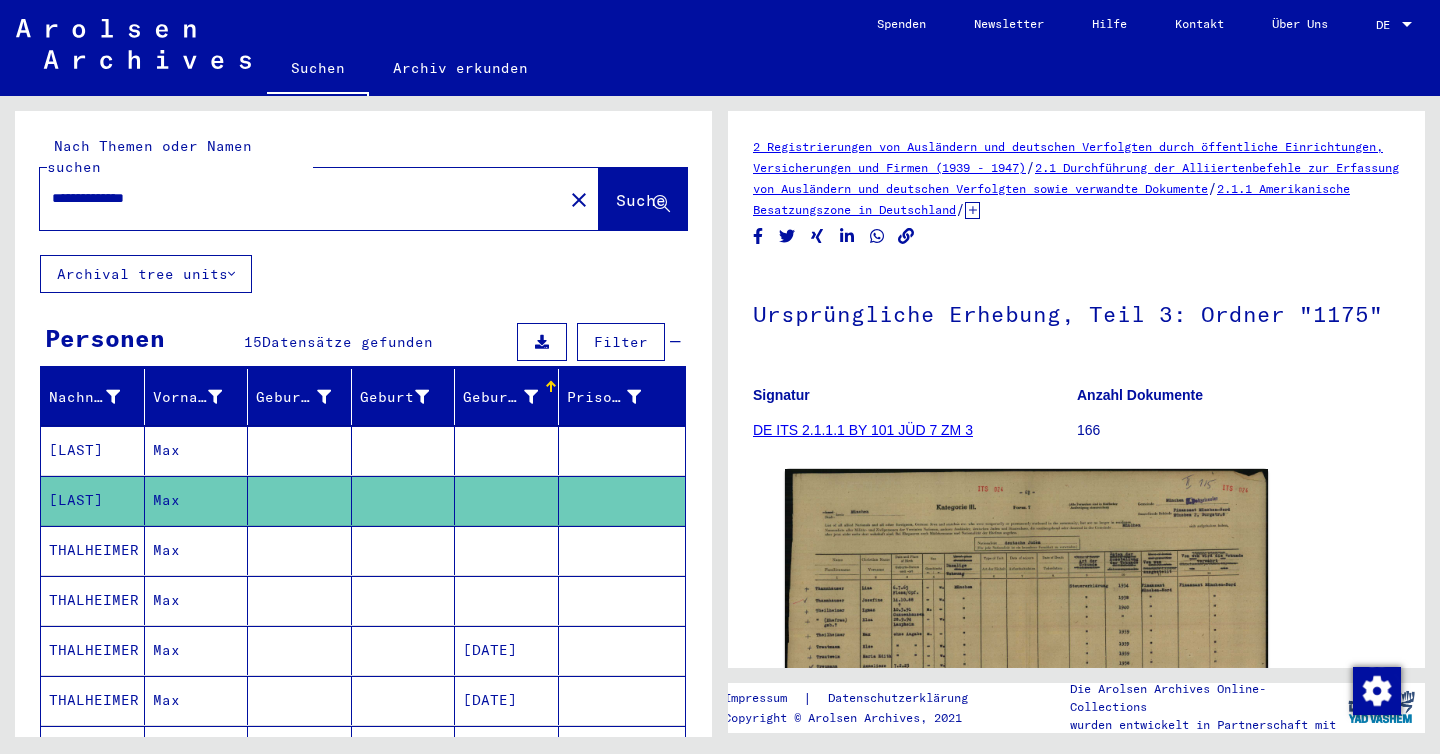 scroll, scrollTop: 0, scrollLeft: 0, axis: both 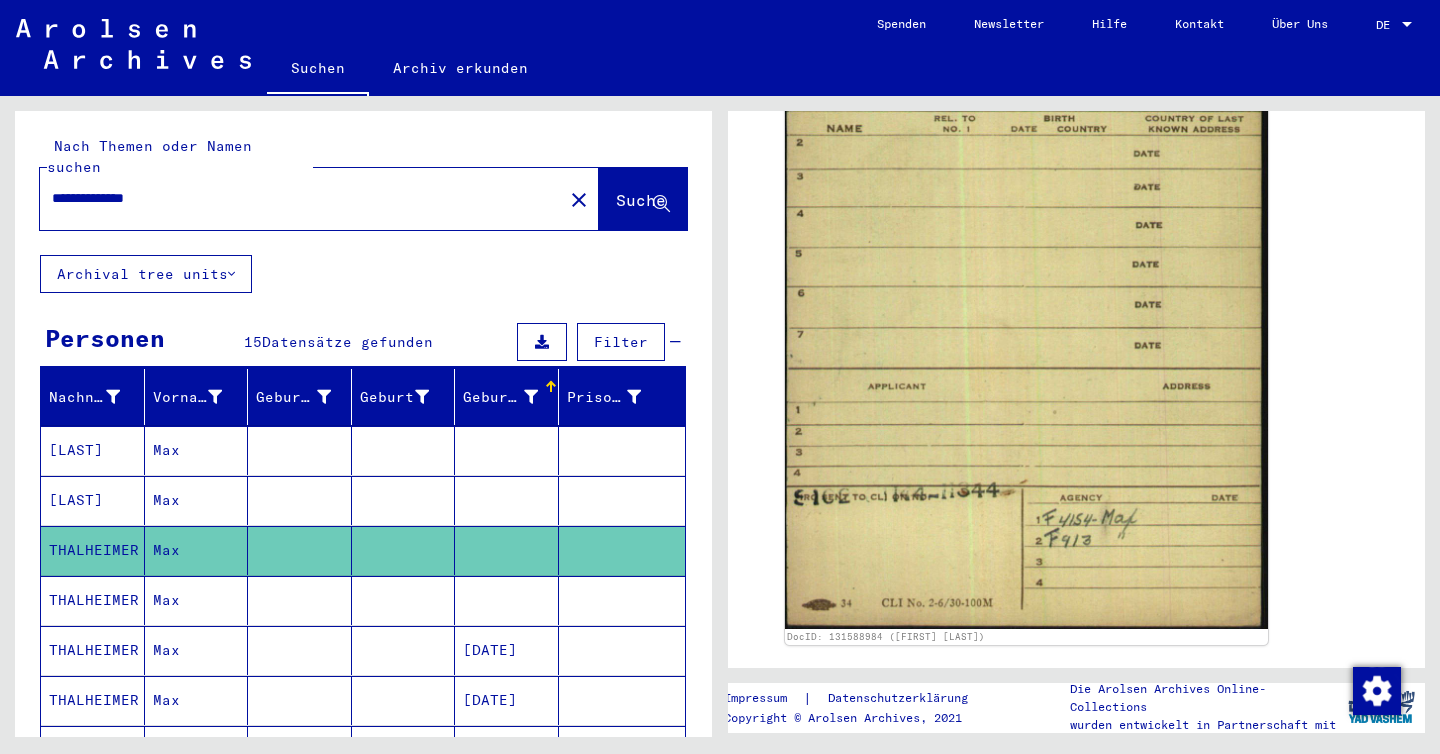 click at bounding box center [507, 650] 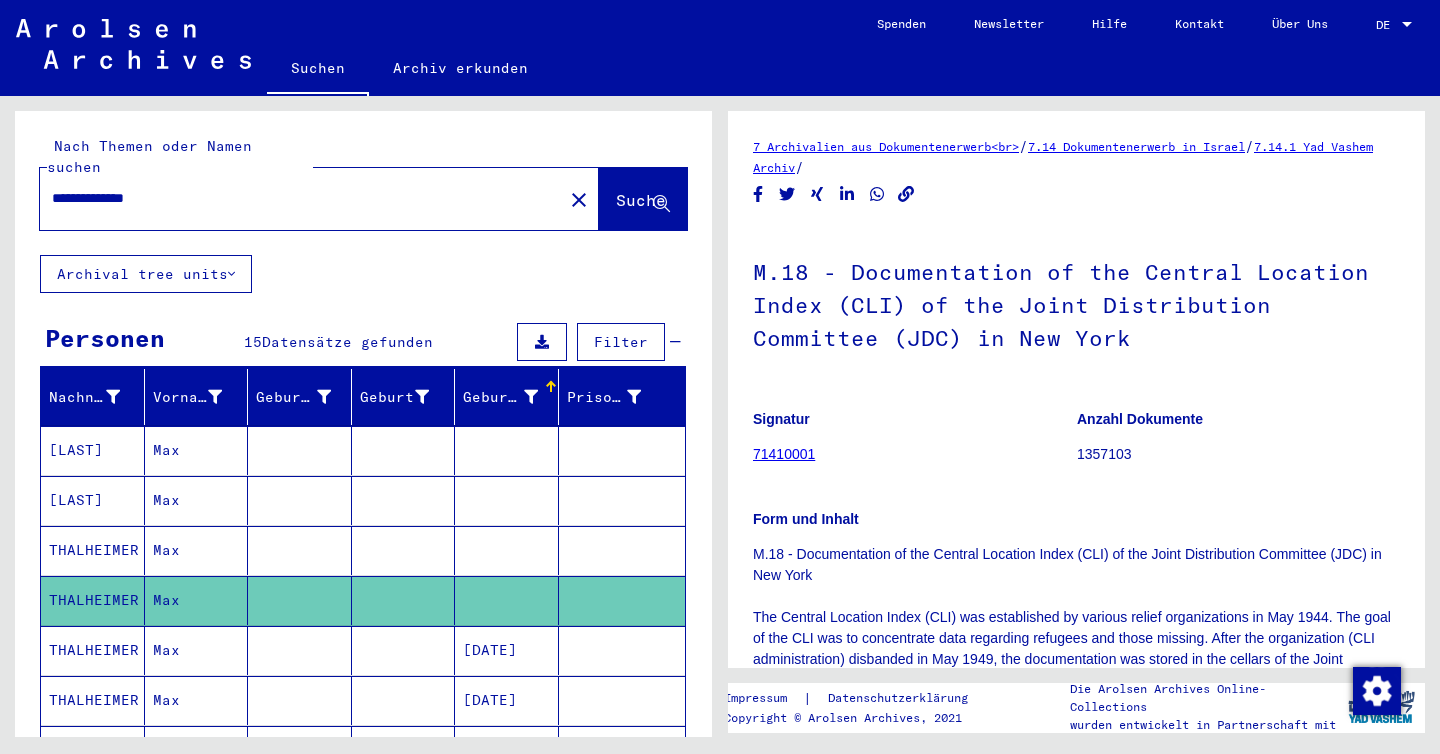 scroll, scrollTop: 0, scrollLeft: 0, axis: both 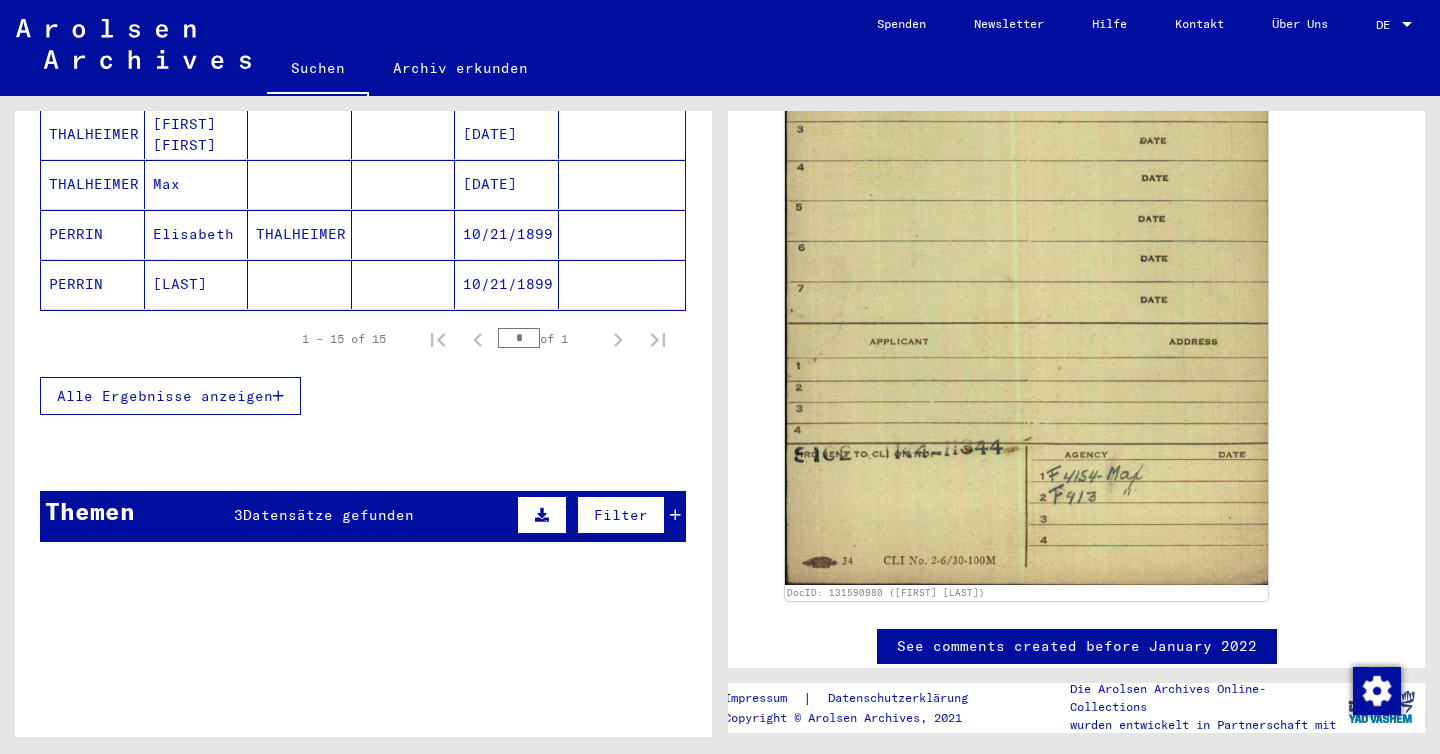 click on "Datensätze gefunden" at bounding box center (328, 515) 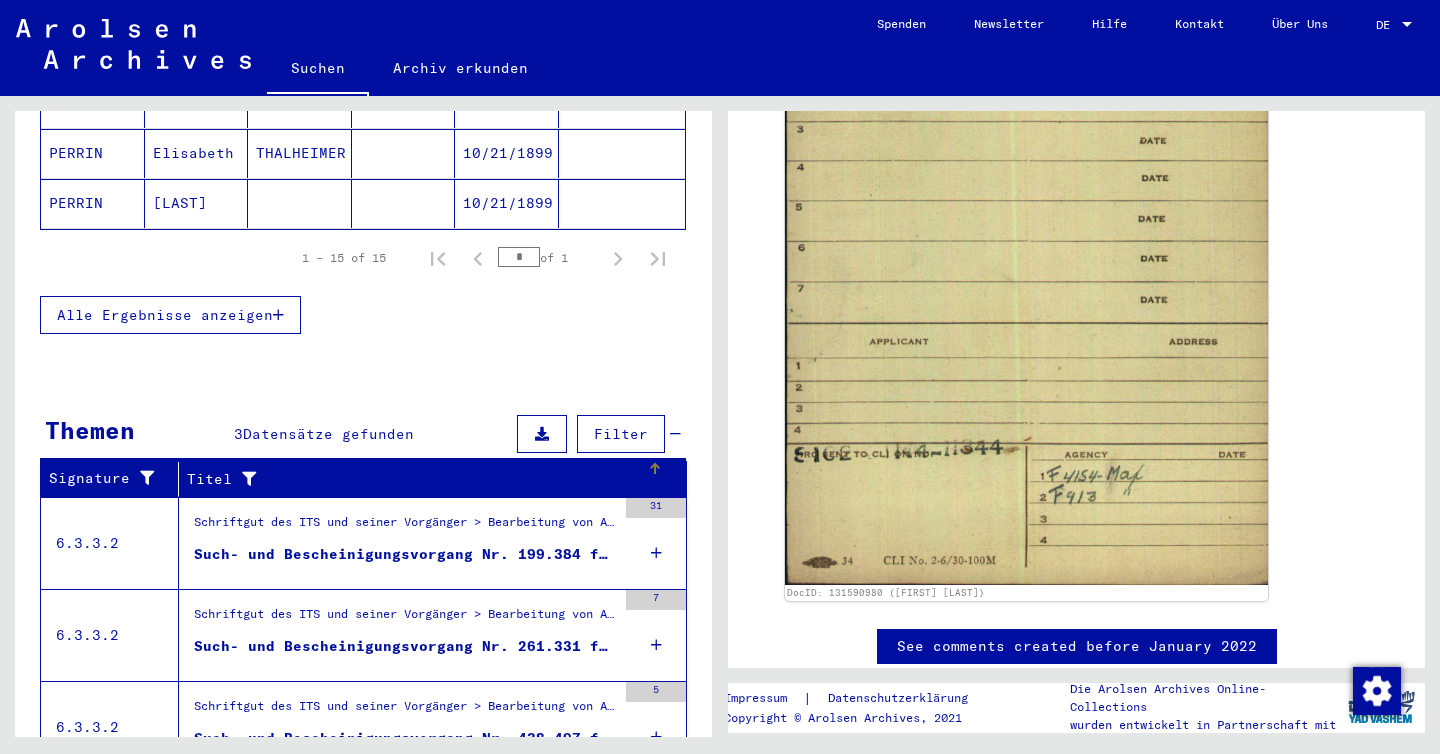 scroll, scrollTop: 950, scrollLeft: 0, axis: vertical 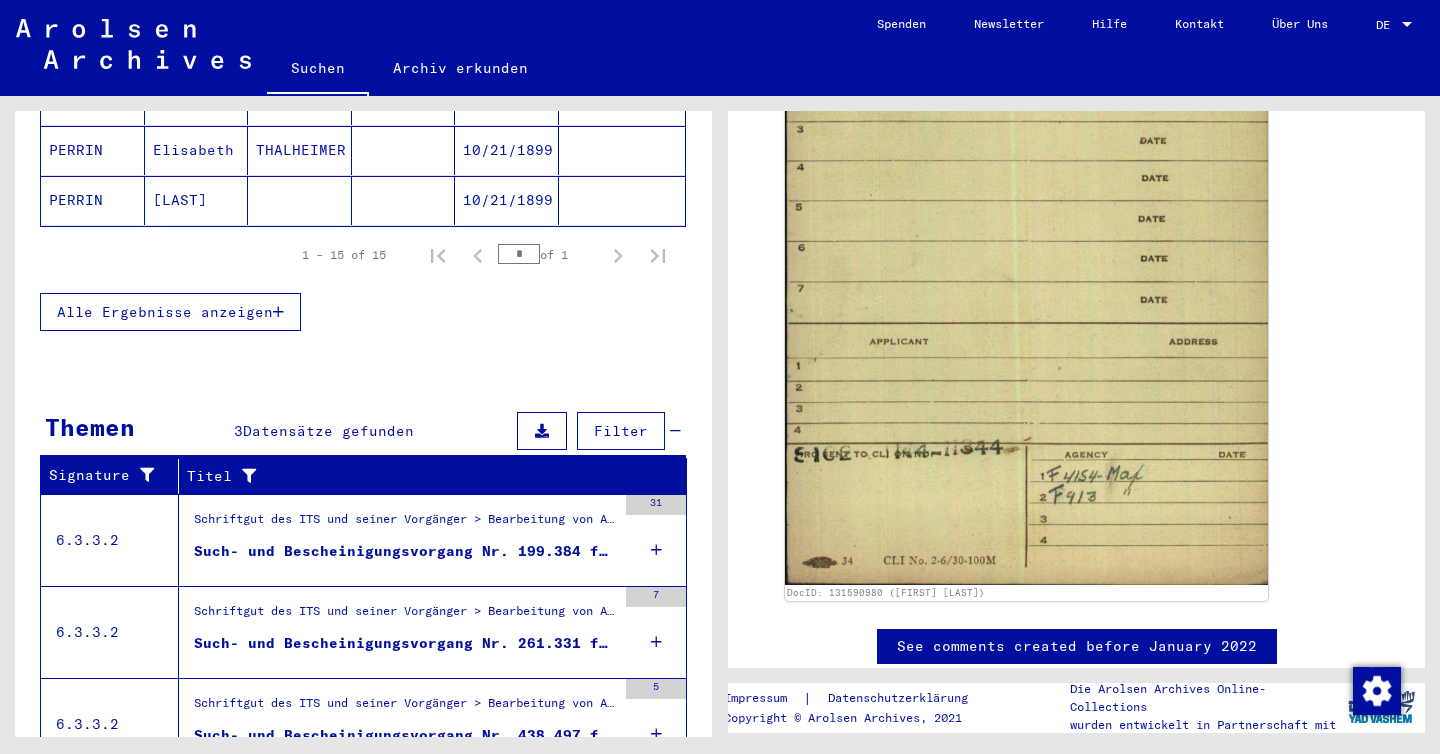 click on "Such- und Bescheinigungsvorgang Nr. 199.384 für [LAST], [FIRST] geboren [DATE]" at bounding box center [405, 551] 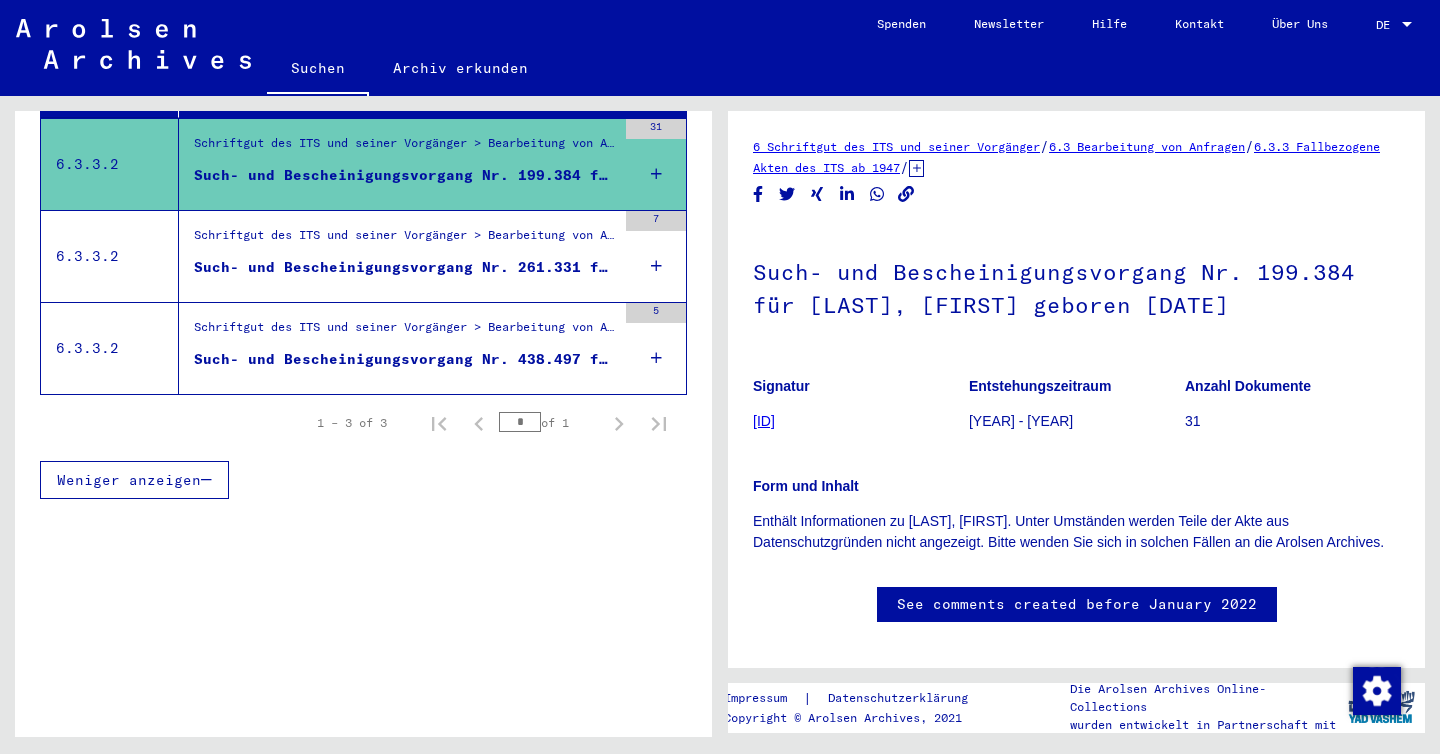 scroll, scrollTop: 304, scrollLeft: 0, axis: vertical 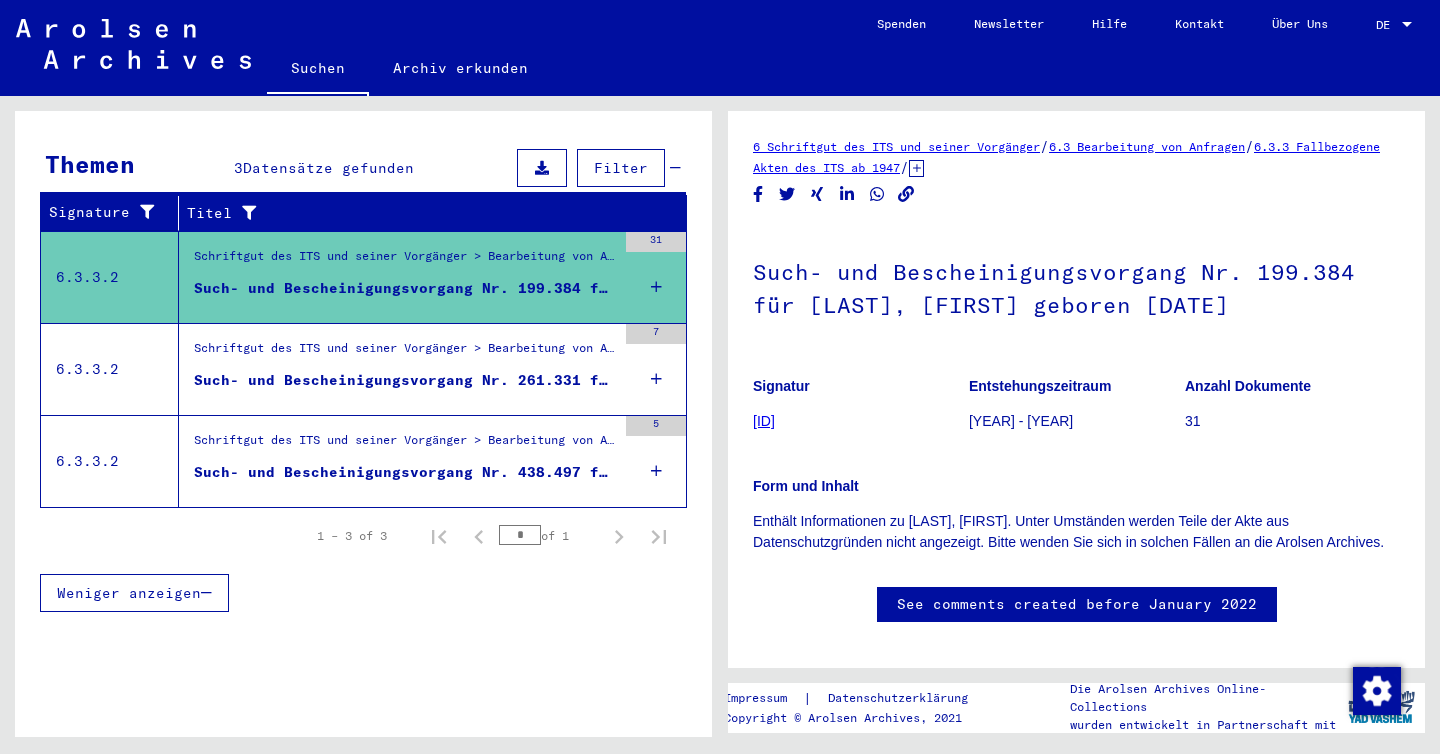 click 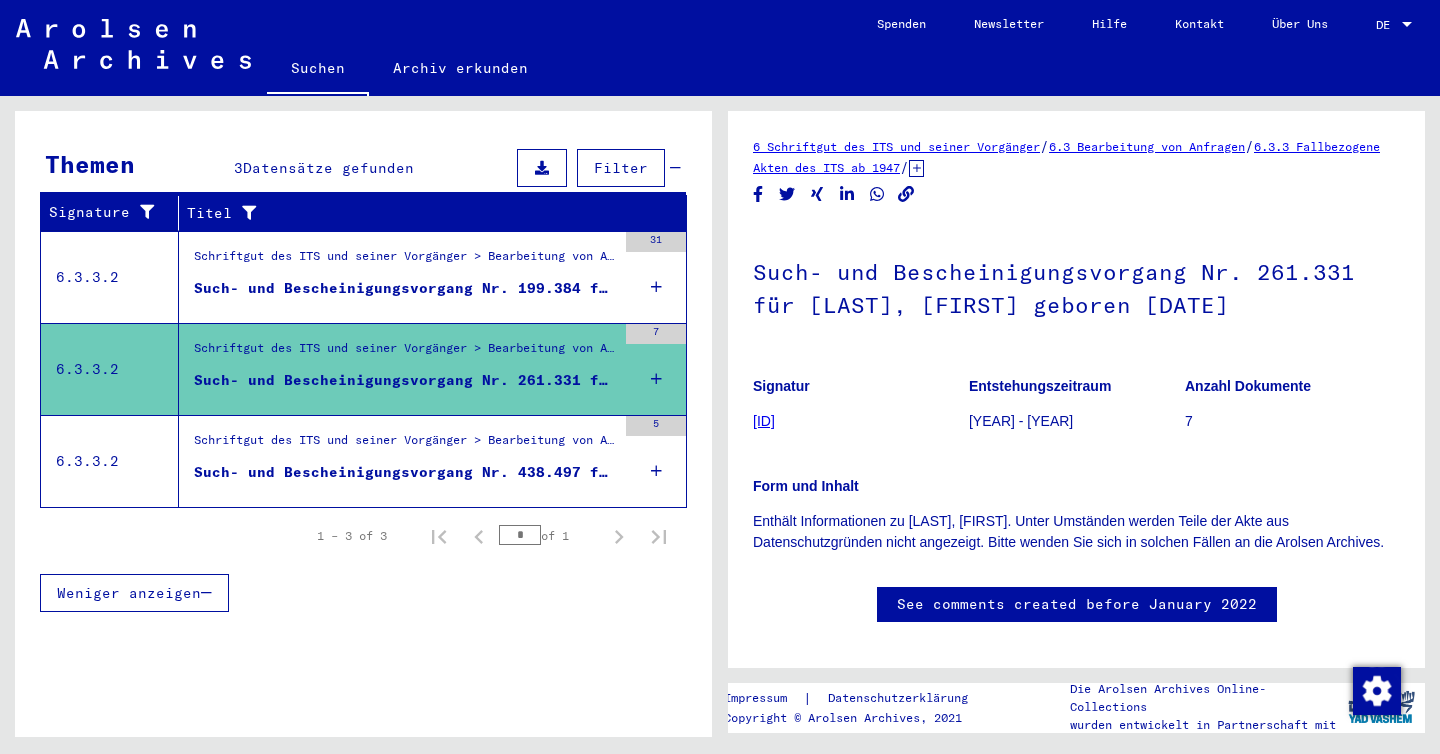 scroll, scrollTop: 0, scrollLeft: 0, axis: both 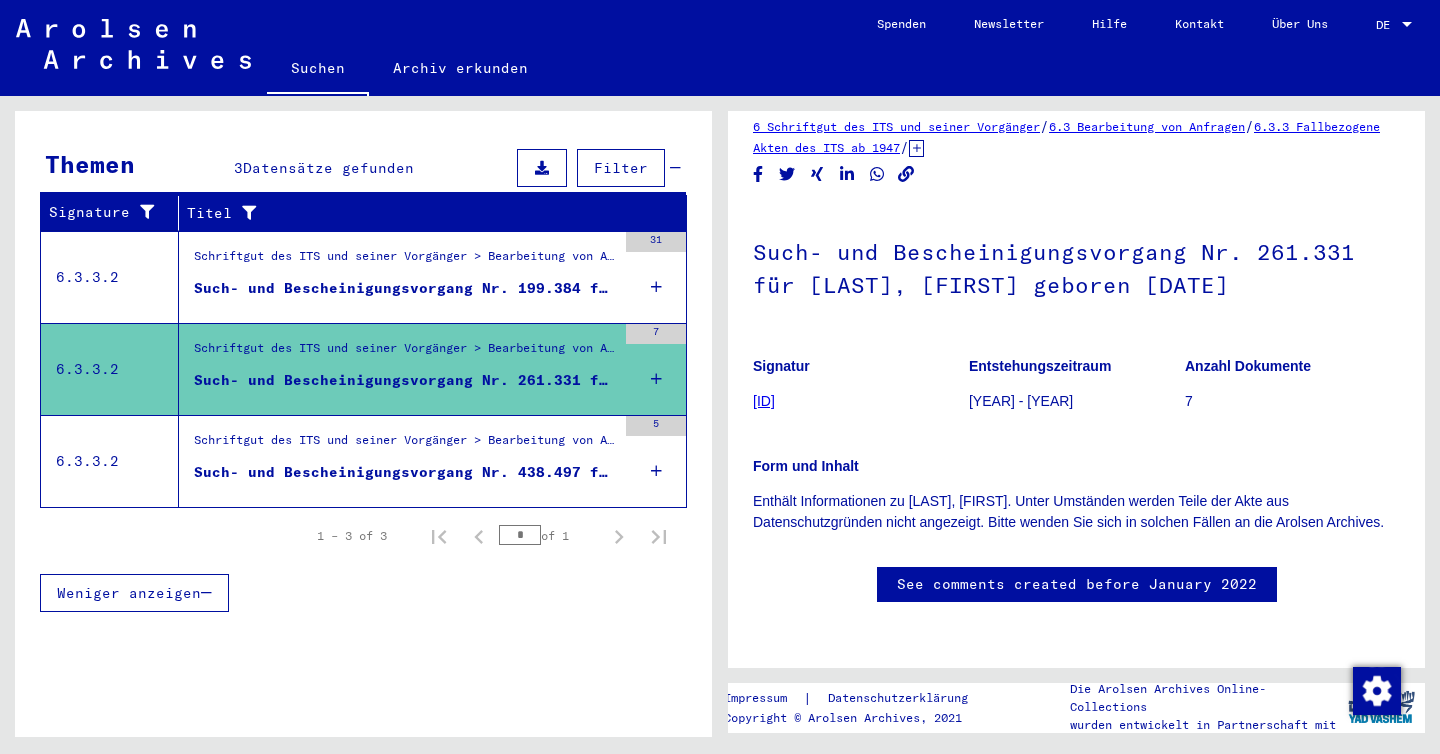 click on "Such- und Bescheinigungsvorgang Nr. 438.497 für [LAST], [FIRST] geboren [DATE]" at bounding box center (405, 472) 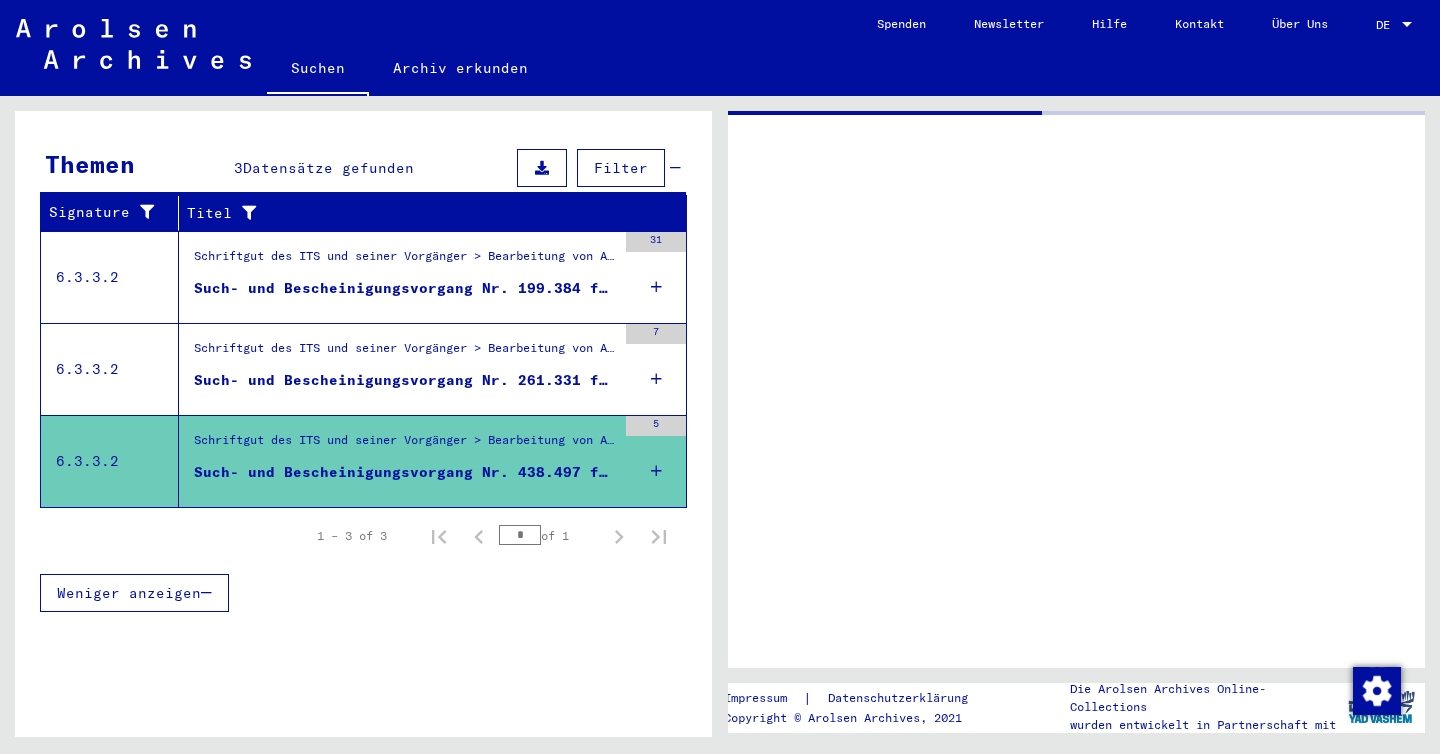 scroll, scrollTop: 0, scrollLeft: 0, axis: both 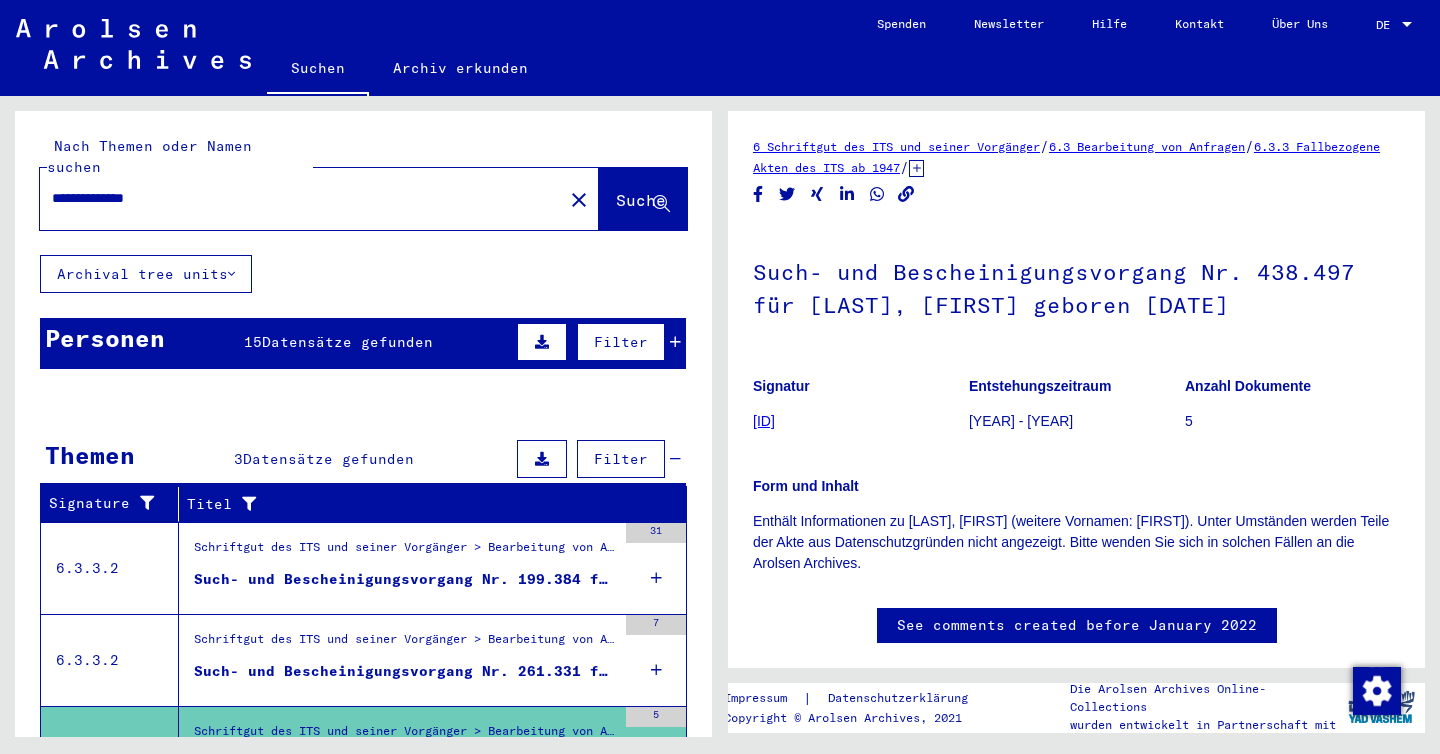 click on "Personen 15  Datensätze gefunden  Filter" at bounding box center [363, 343] 